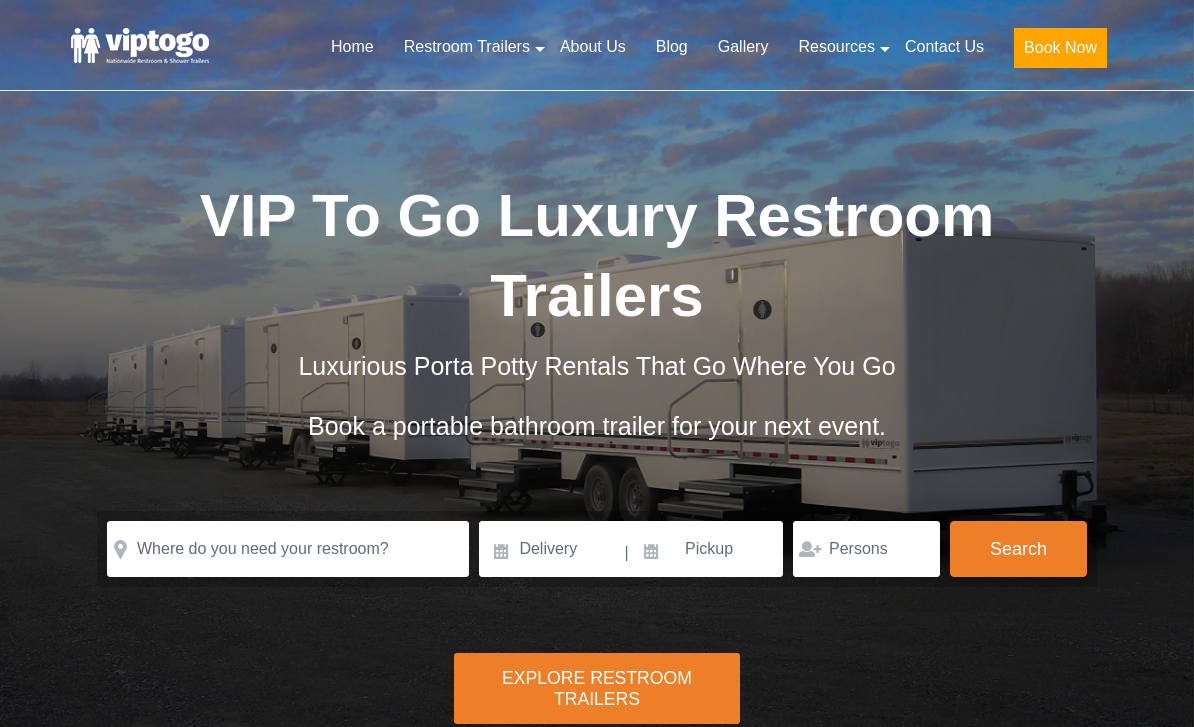 scroll, scrollTop: 0, scrollLeft: 0, axis: both 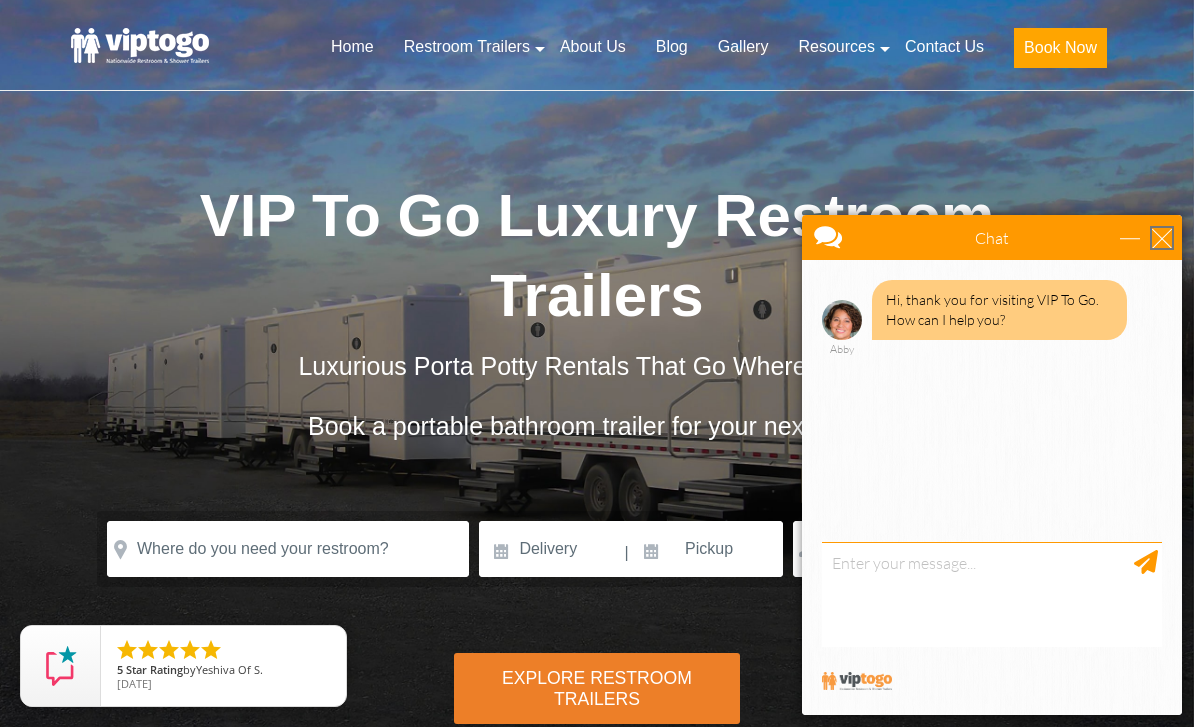 click at bounding box center [1162, 238] 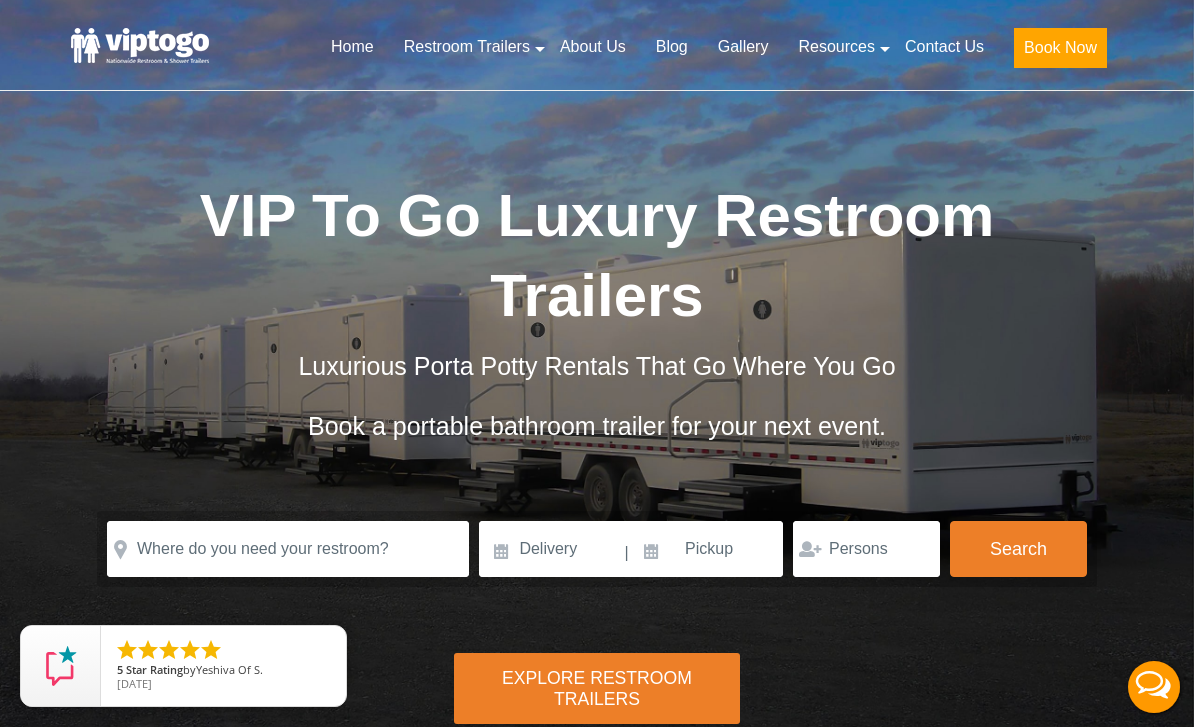 scroll, scrollTop: 0, scrollLeft: 0, axis: both 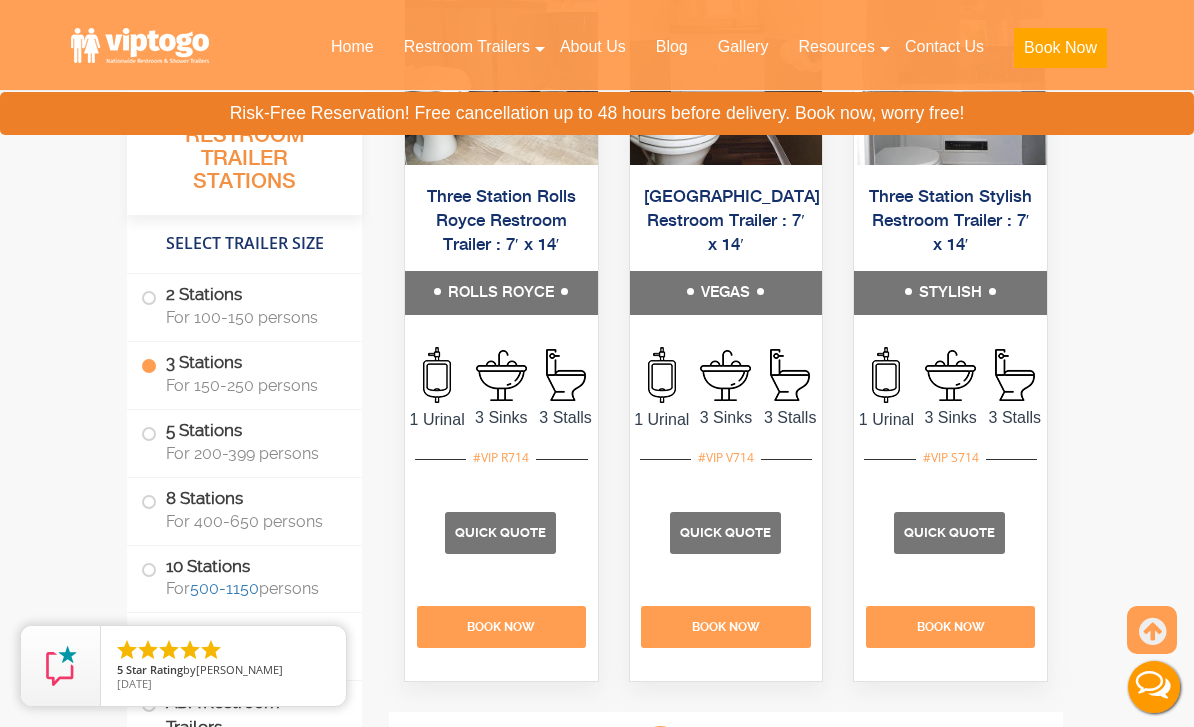 click on "Quick Quote" at bounding box center [500, 532] 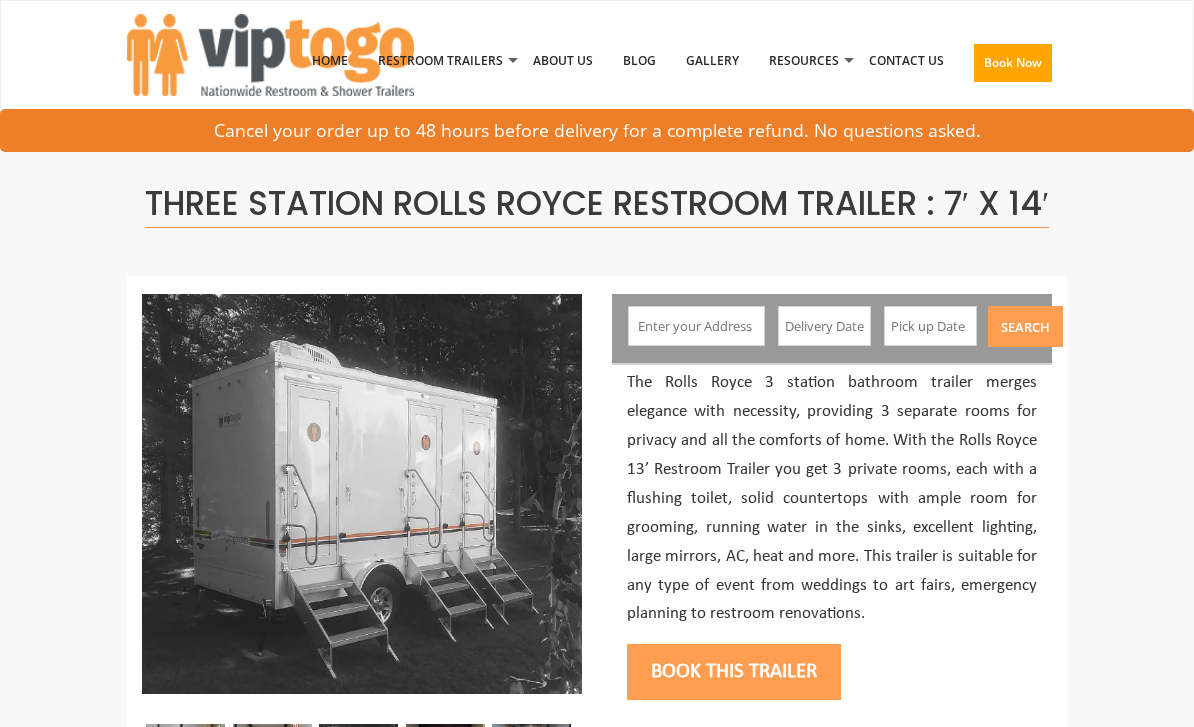 scroll, scrollTop: 0, scrollLeft: 0, axis: both 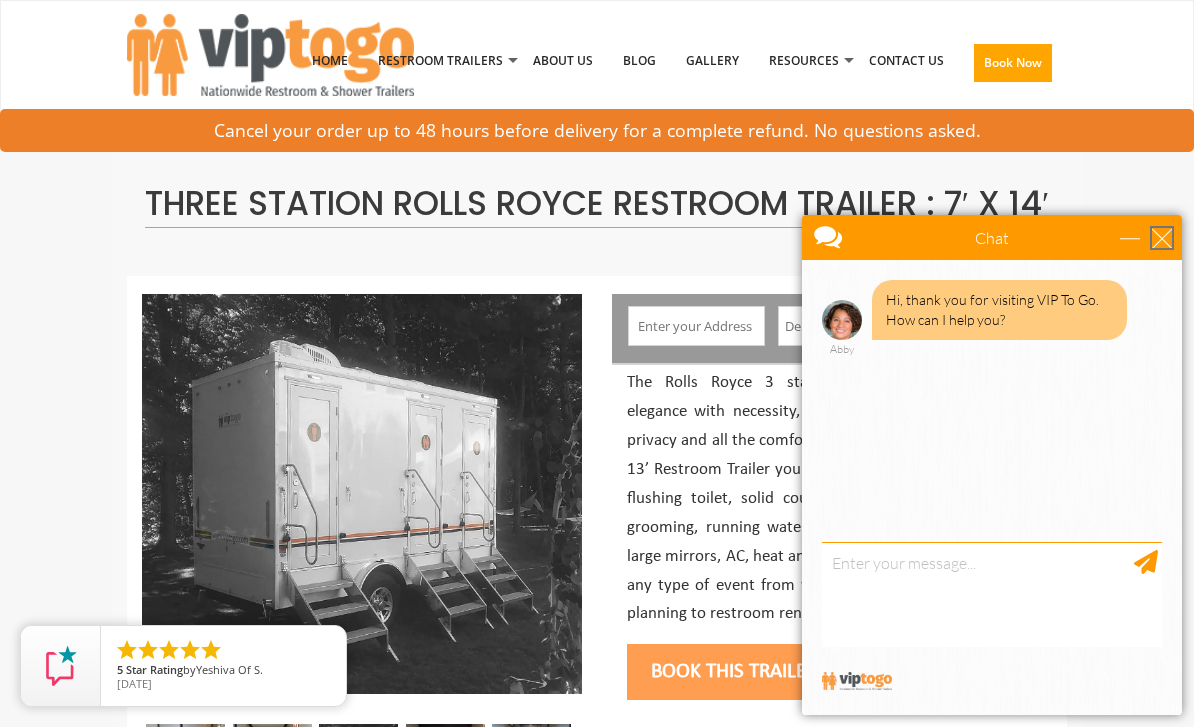 click at bounding box center (1162, 238) 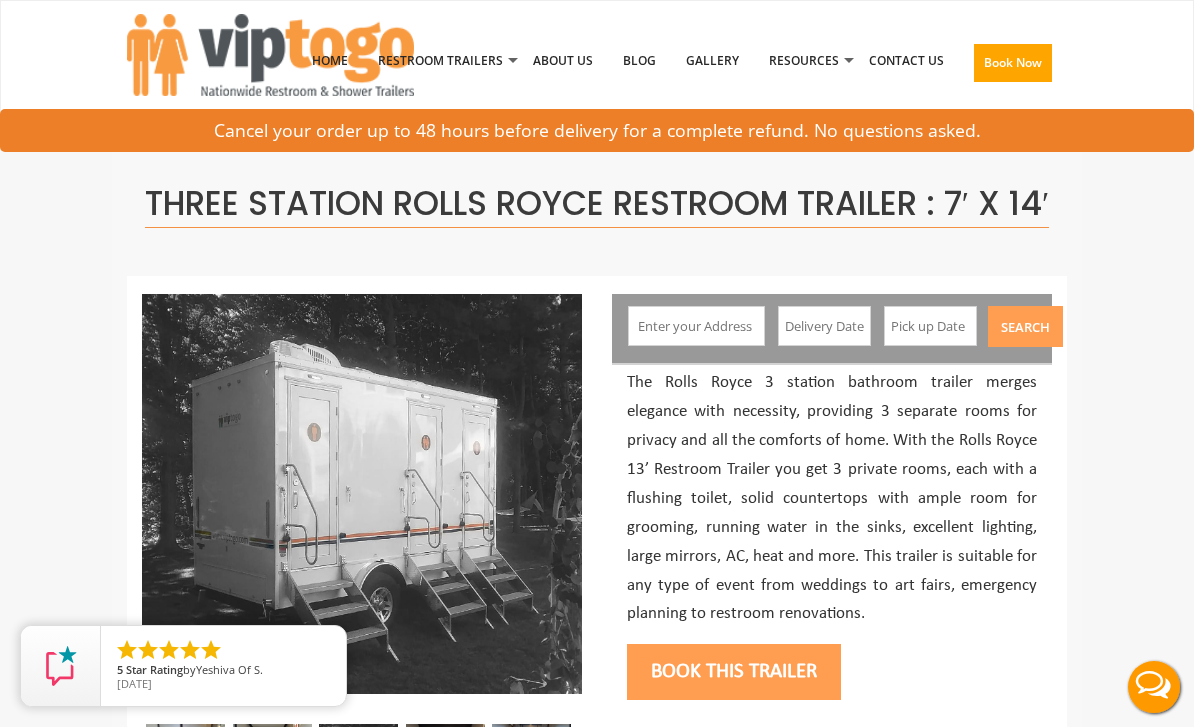 scroll, scrollTop: 0, scrollLeft: 0, axis: both 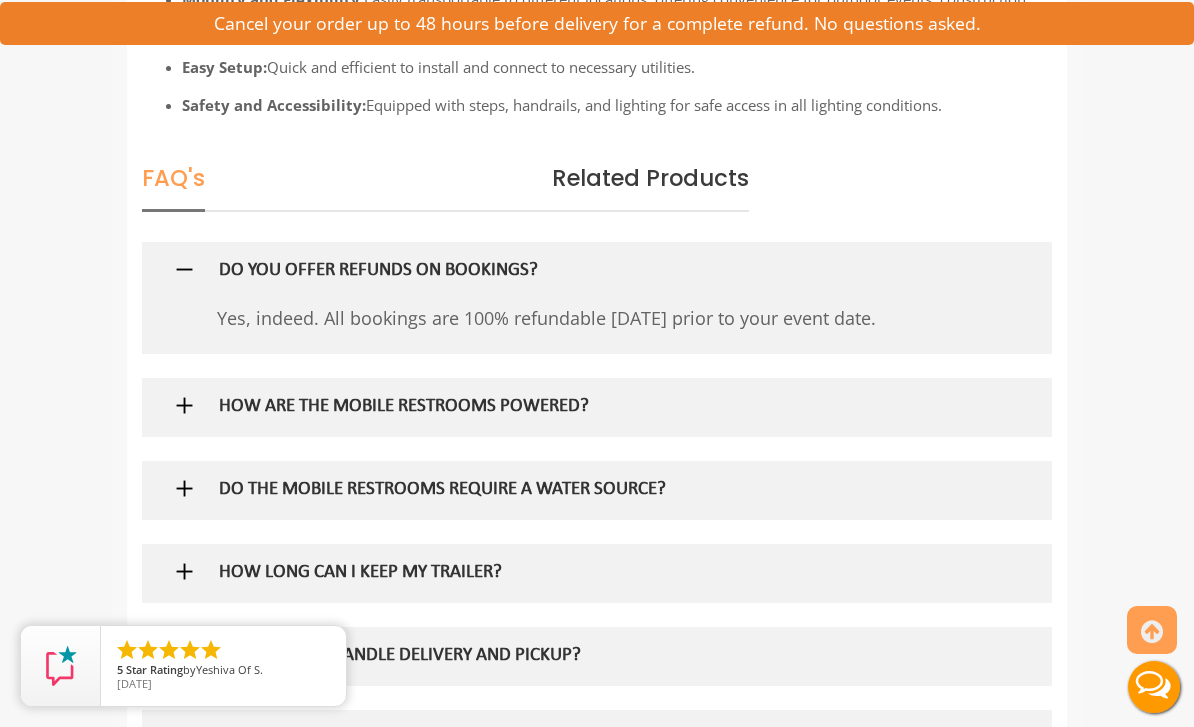 click at bounding box center [184, 405] 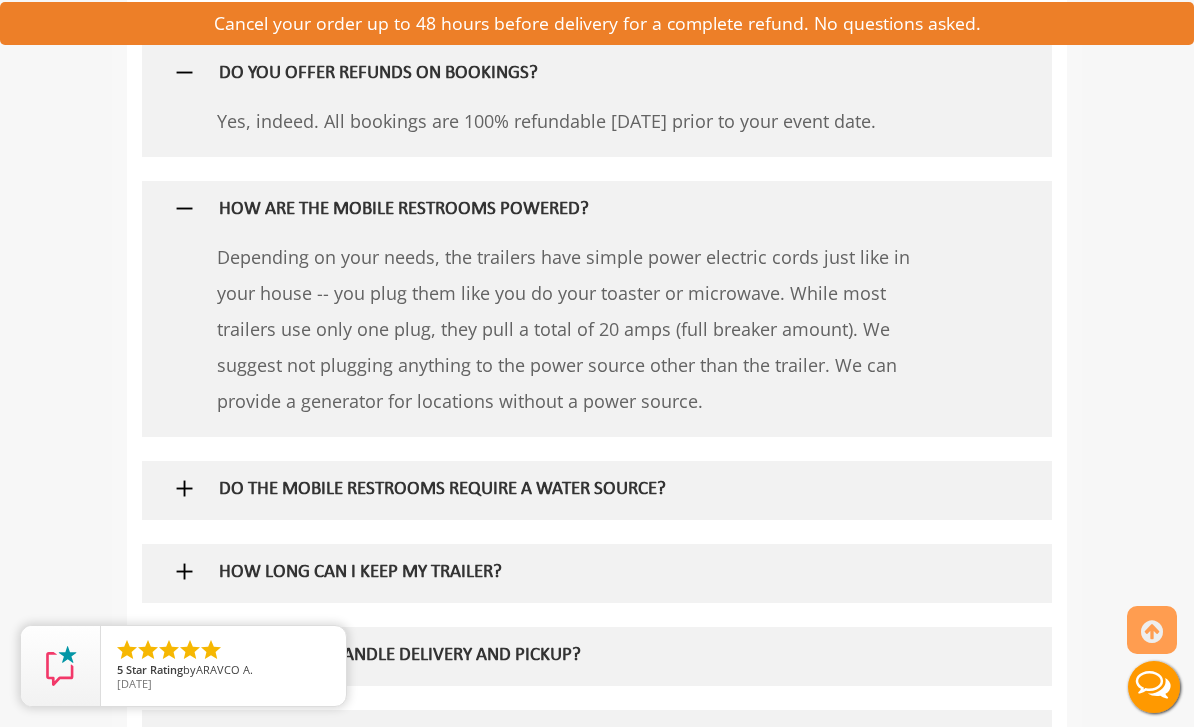 scroll, scrollTop: 2373, scrollLeft: 0, axis: vertical 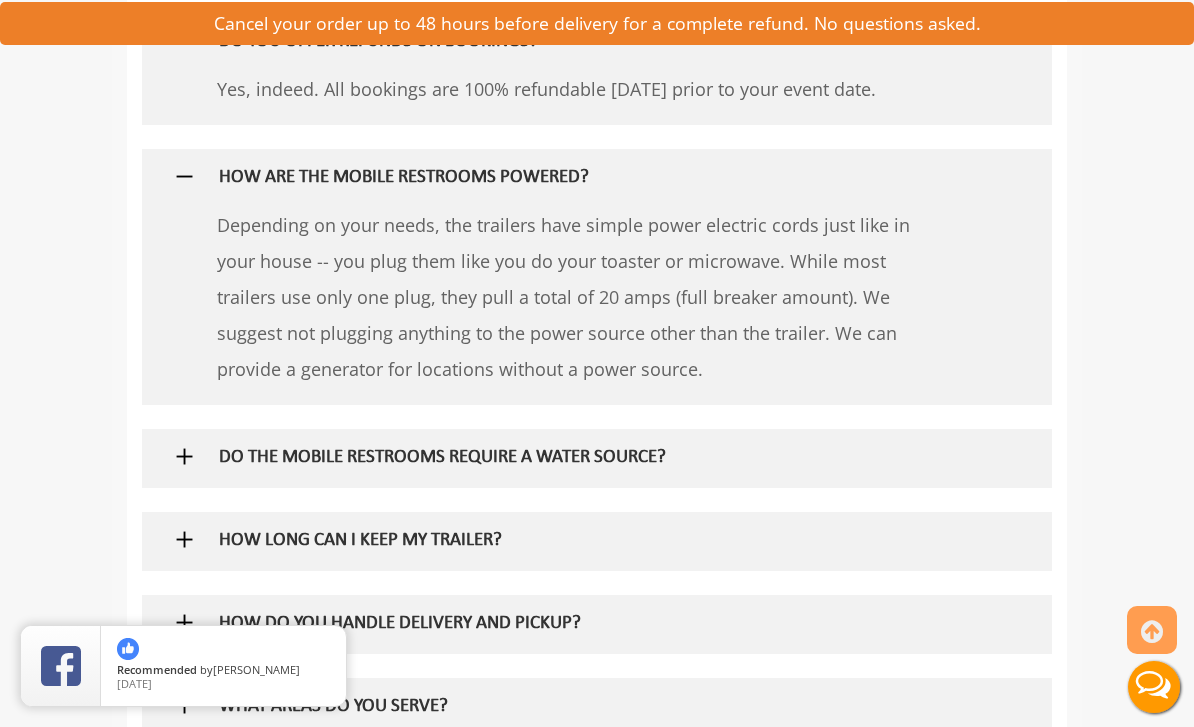 click at bounding box center (184, 176) 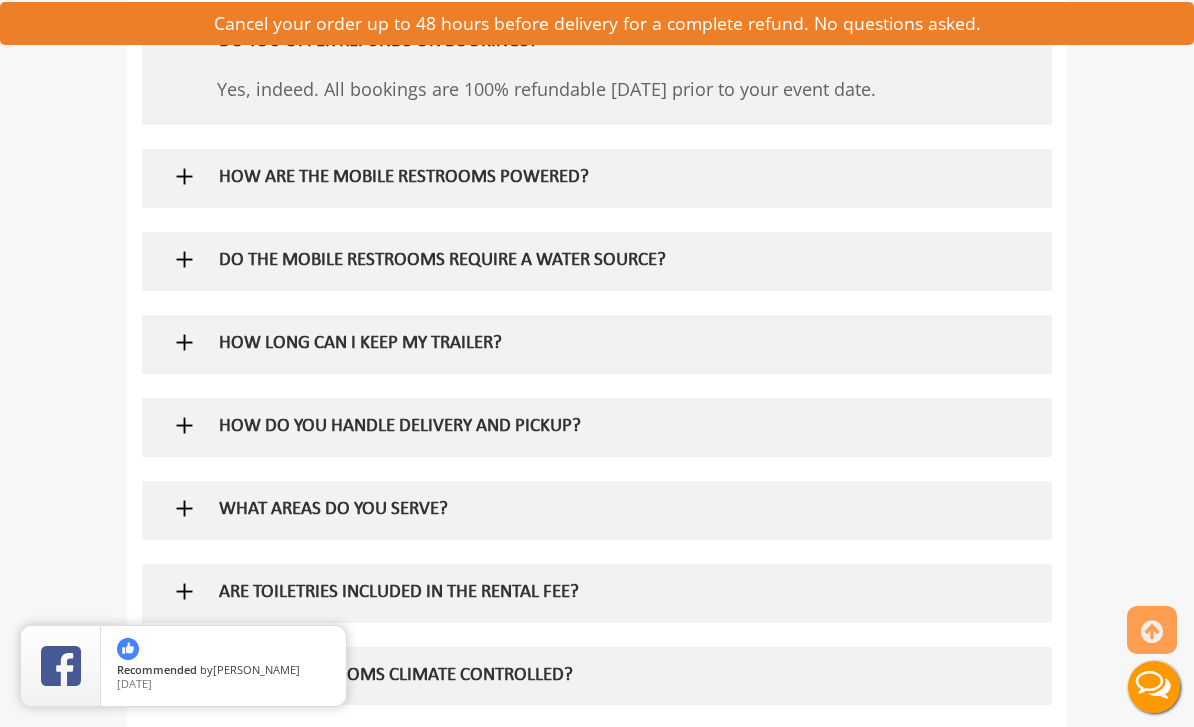click at bounding box center (184, 259) 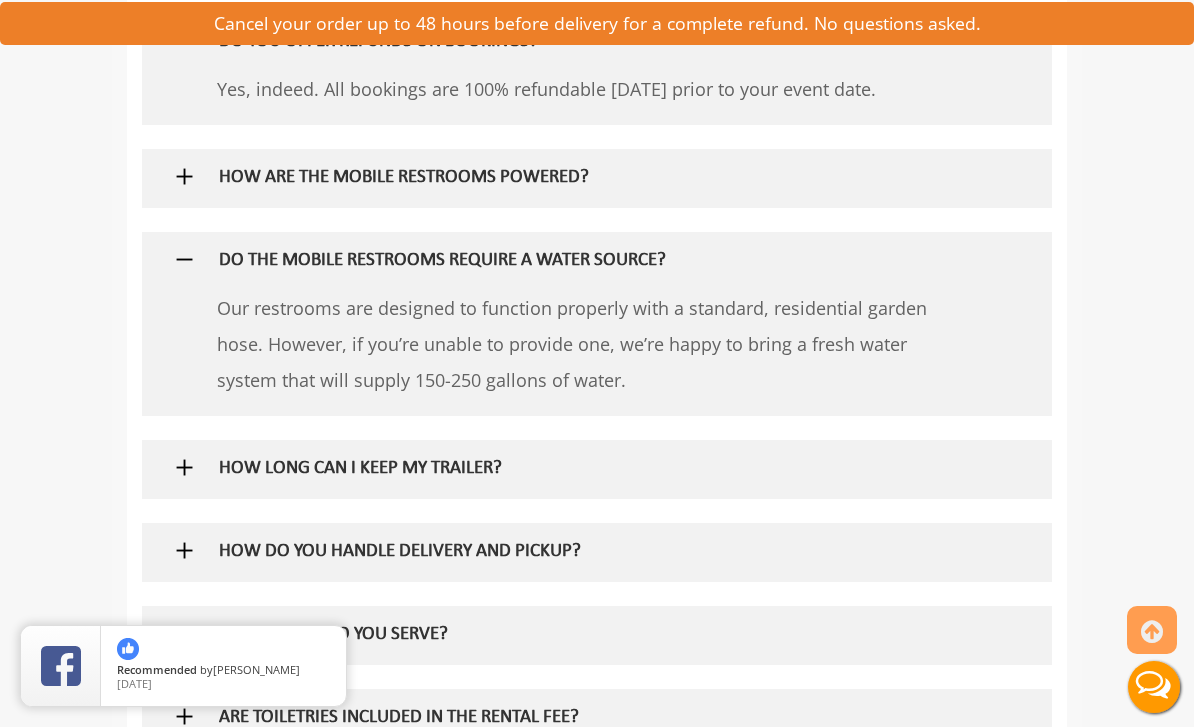 click at bounding box center (184, 259) 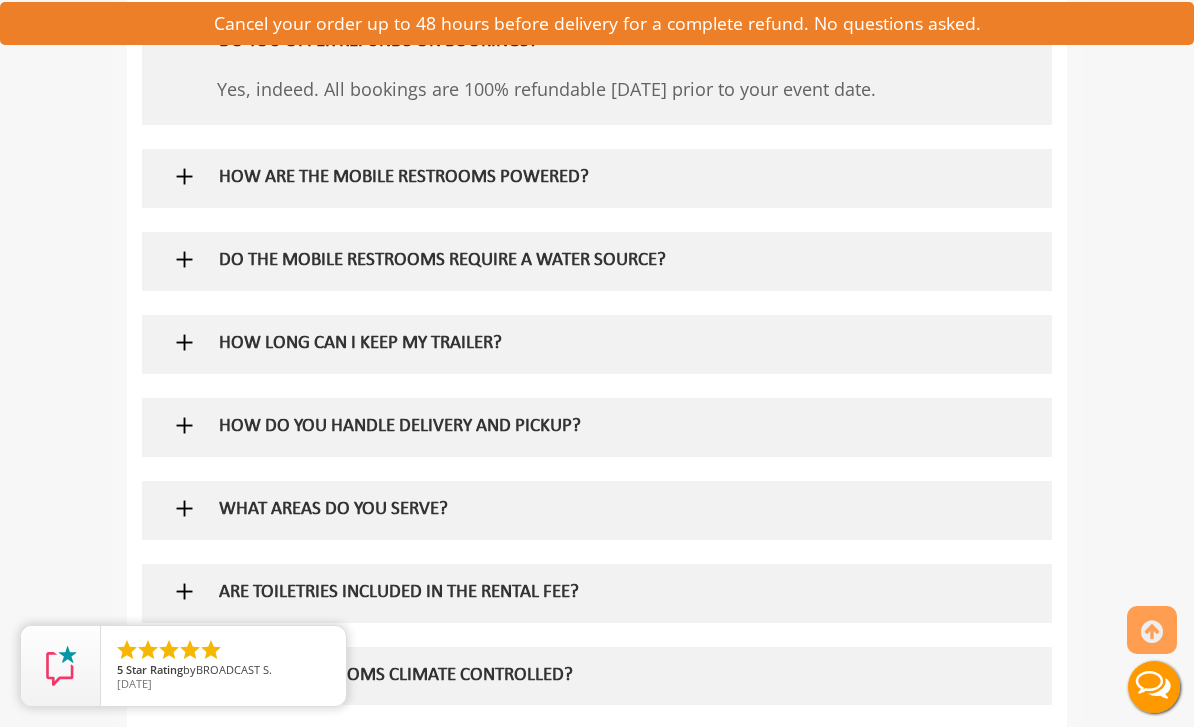 click at bounding box center [597, 344] 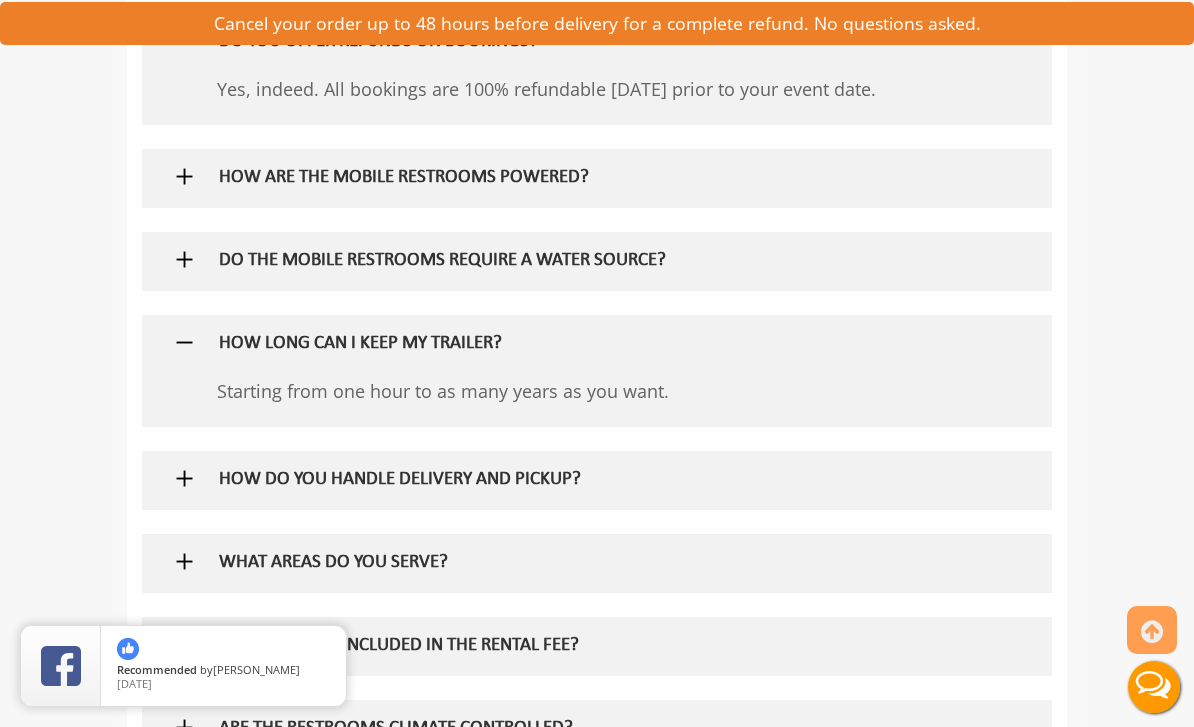 click at bounding box center (184, 342) 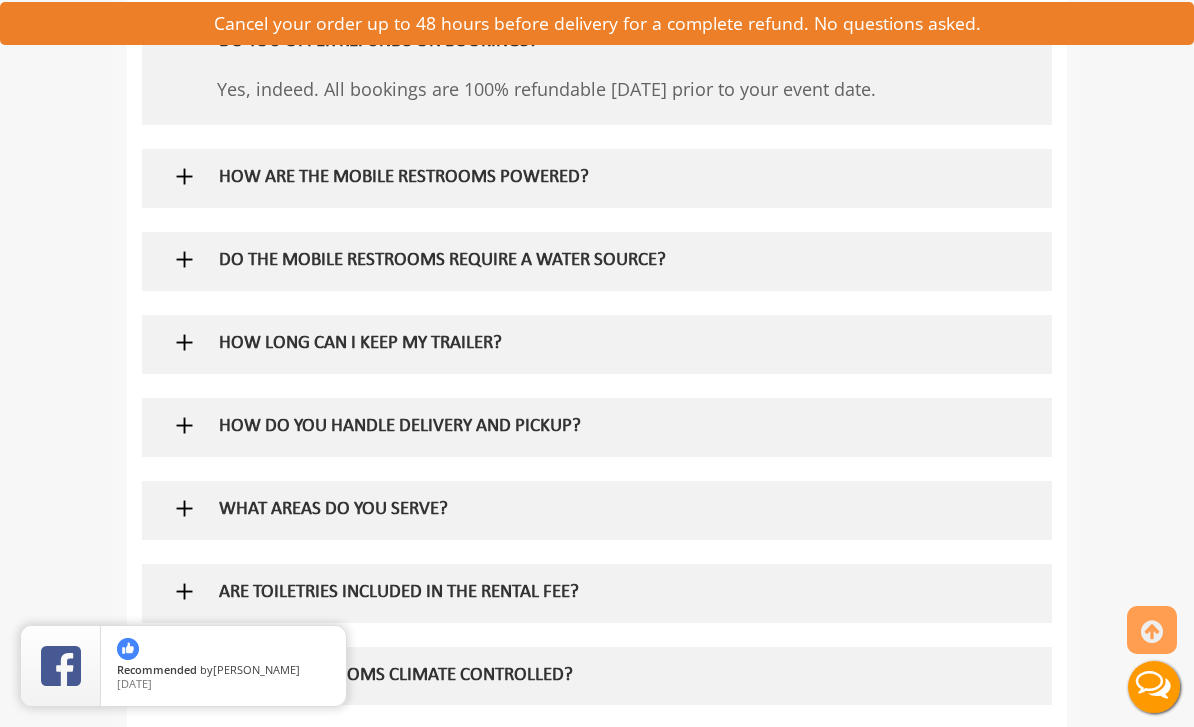 click at bounding box center (184, 425) 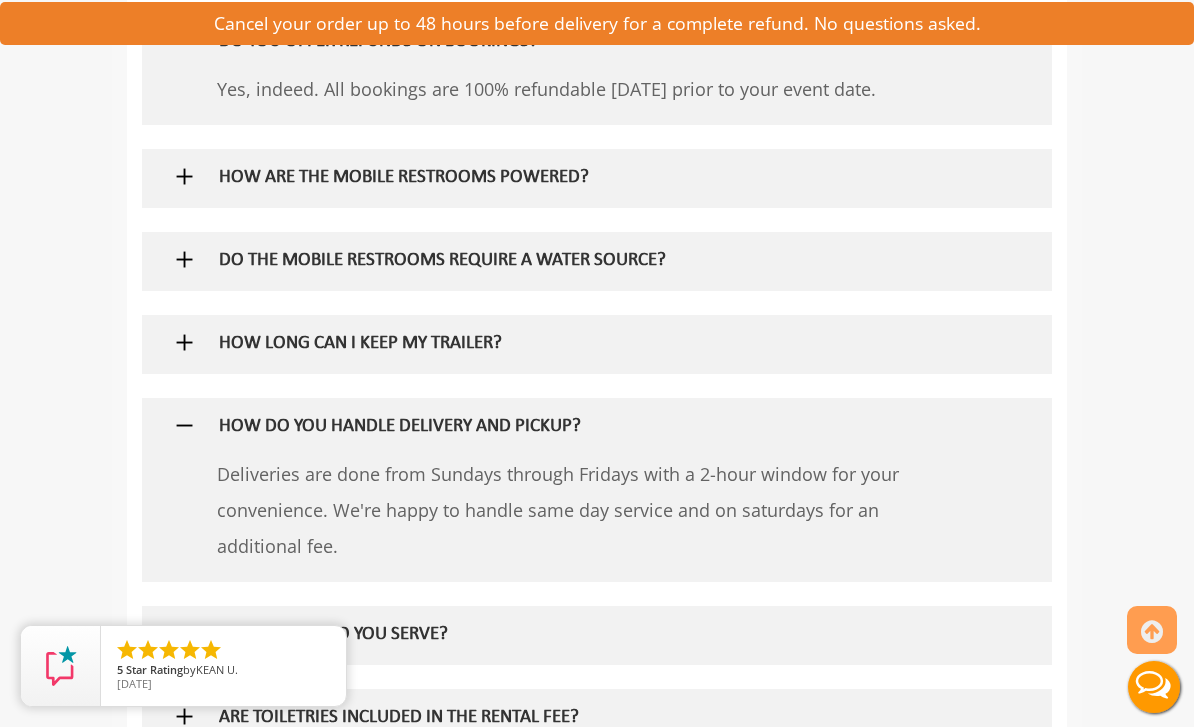 click at bounding box center (597, 427) 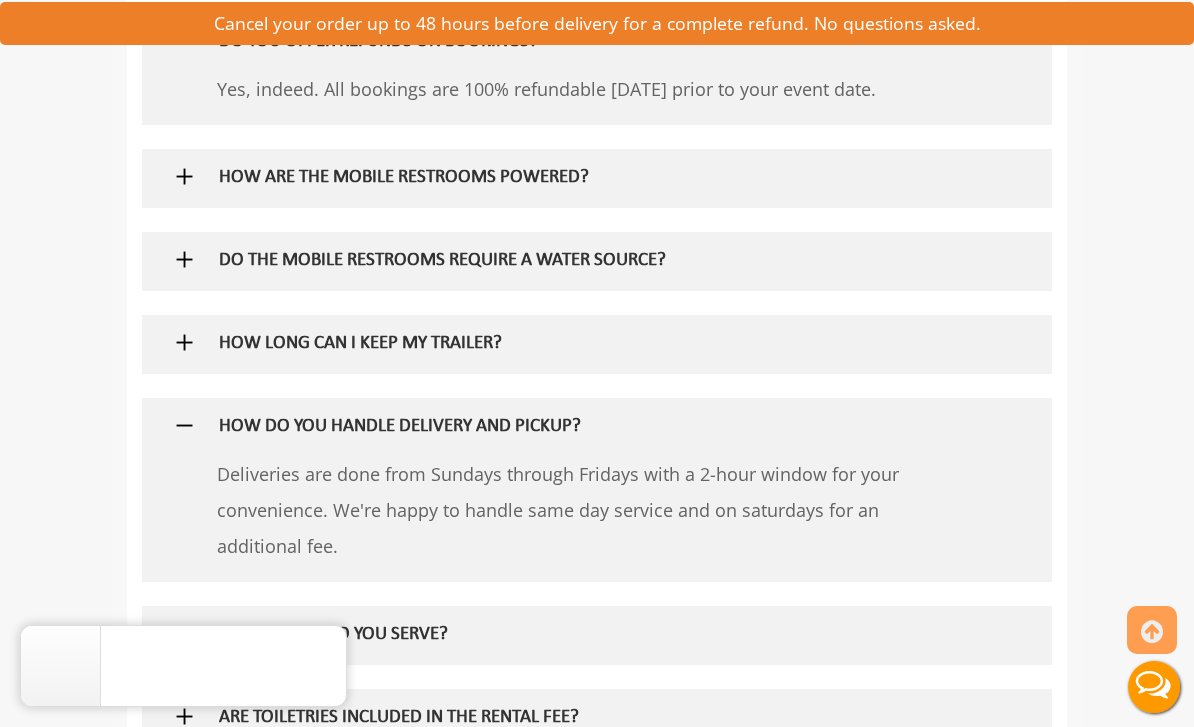 click at bounding box center [184, 425] 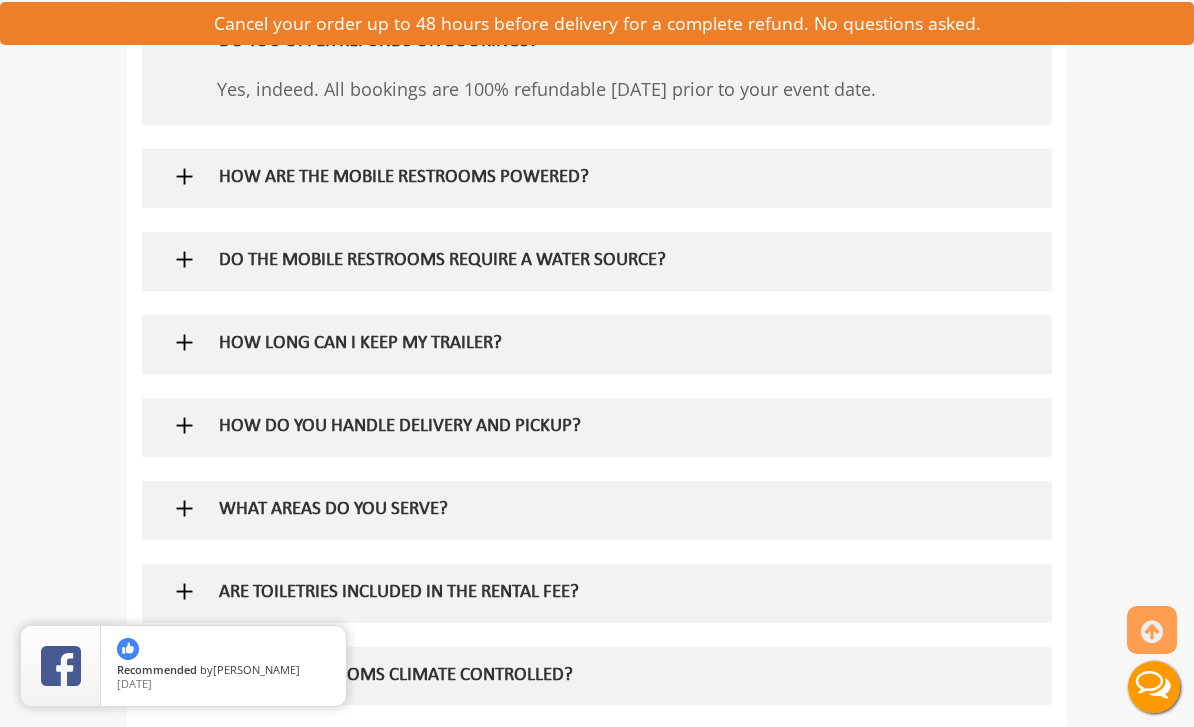 click at bounding box center (184, 508) 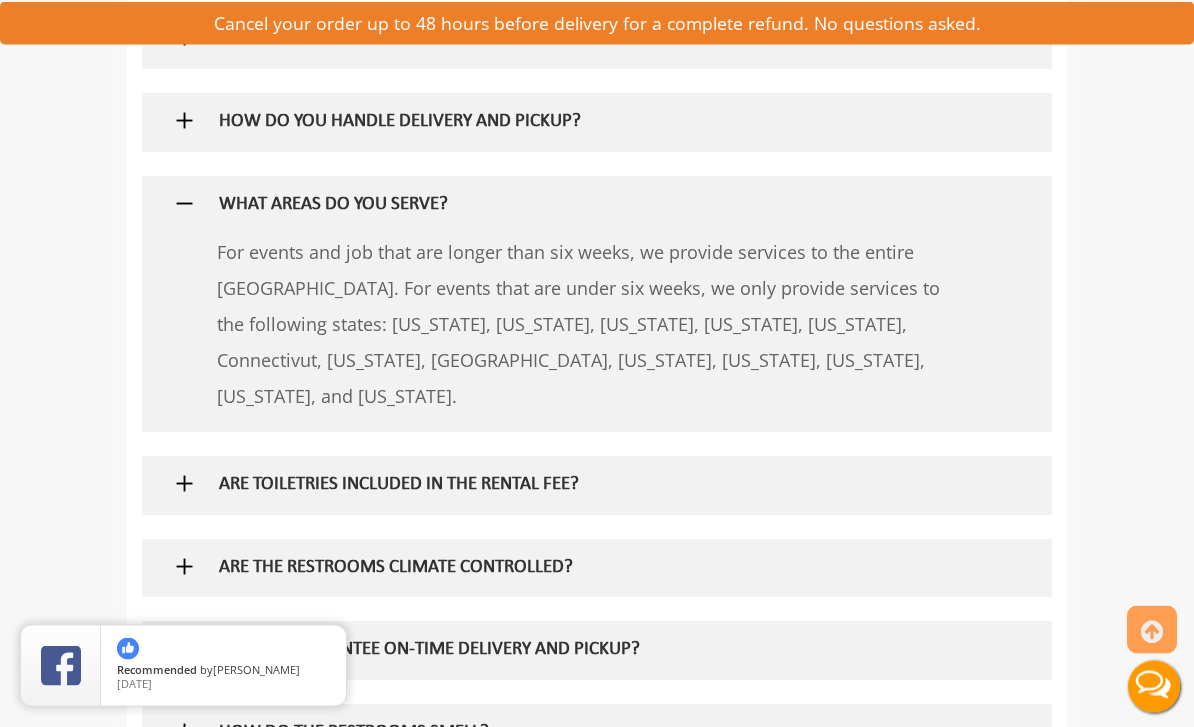 scroll, scrollTop: 2678, scrollLeft: 0, axis: vertical 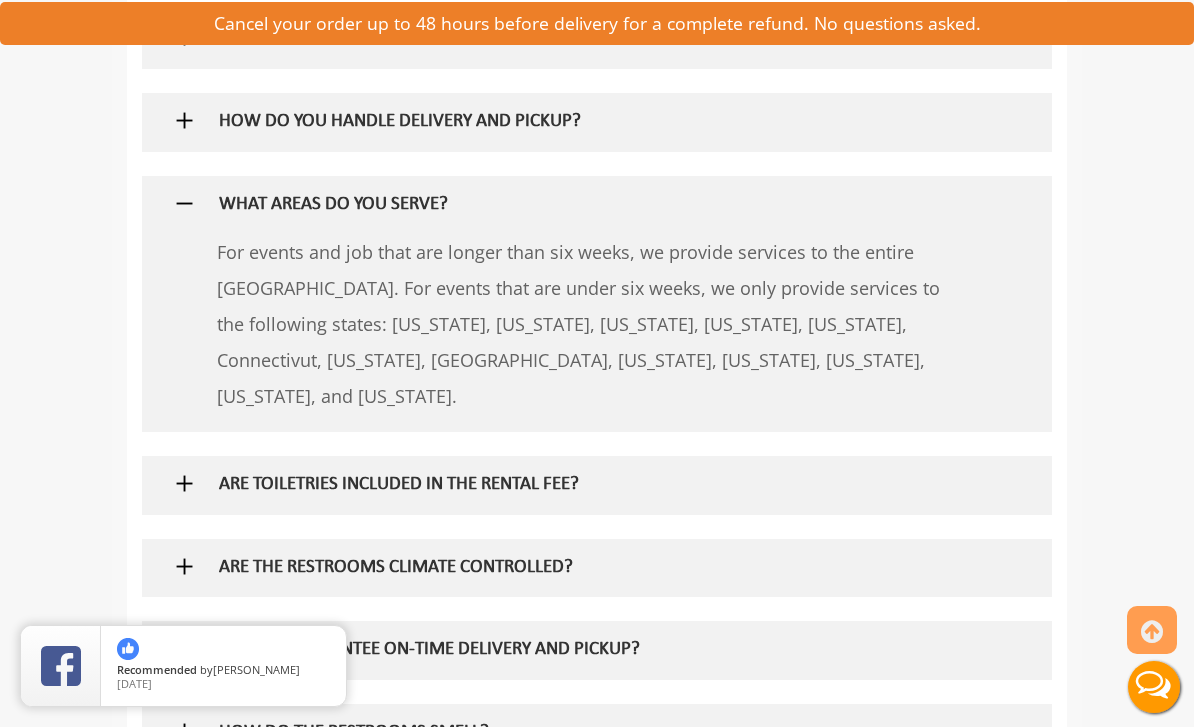click at bounding box center [184, 483] 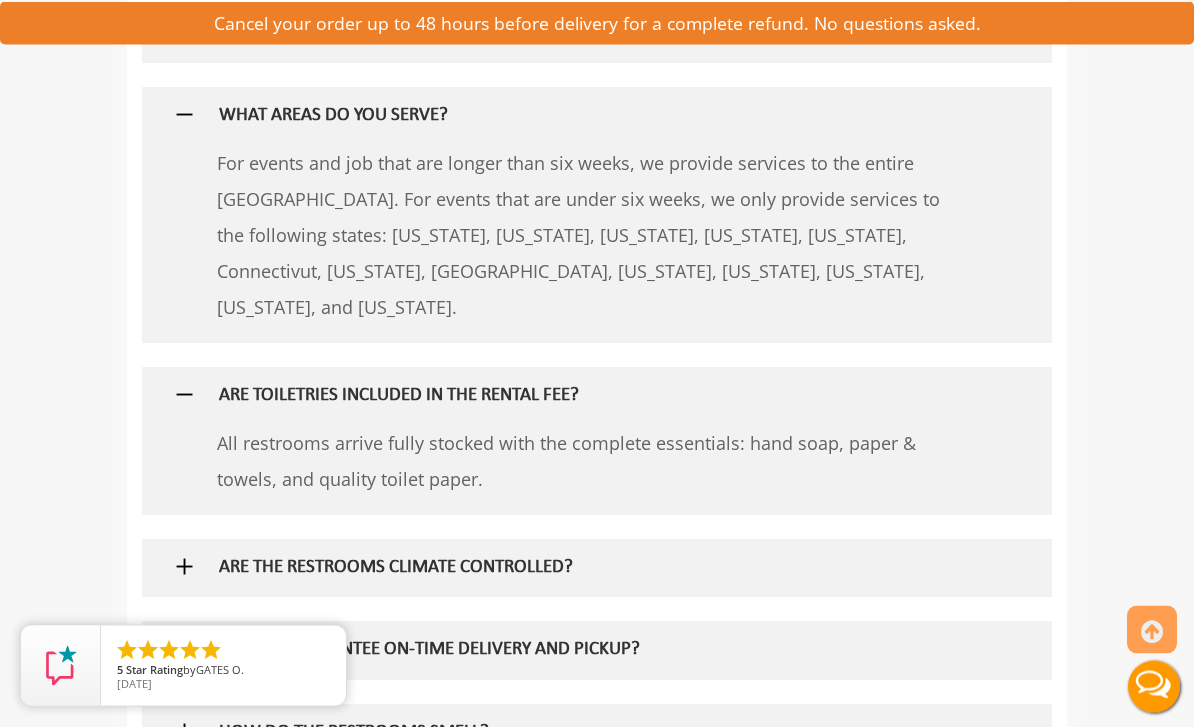 scroll, scrollTop: 2779, scrollLeft: 0, axis: vertical 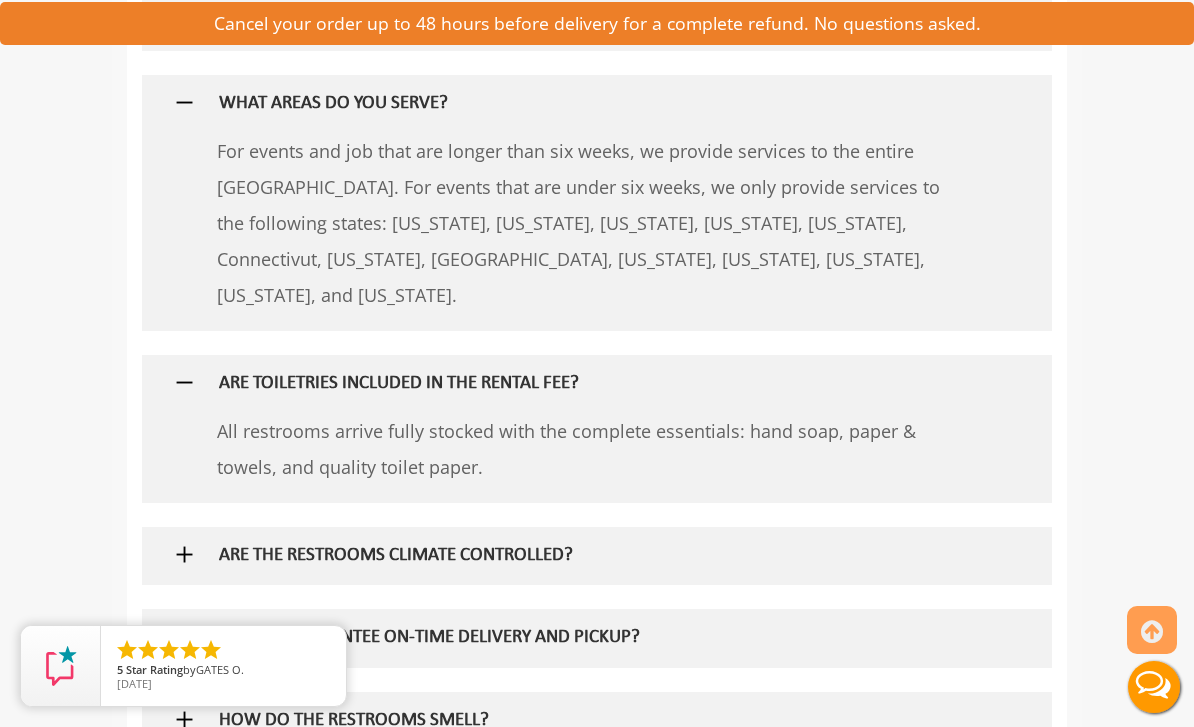 click at bounding box center (184, 382) 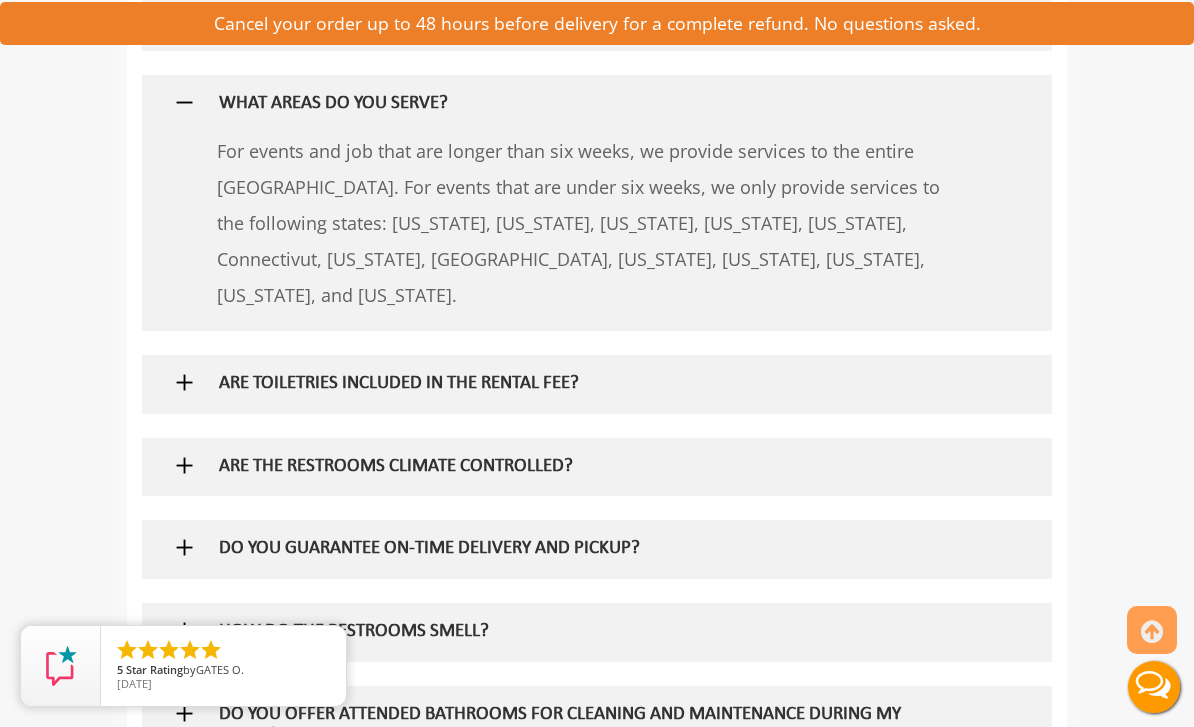 click at bounding box center (184, 465) 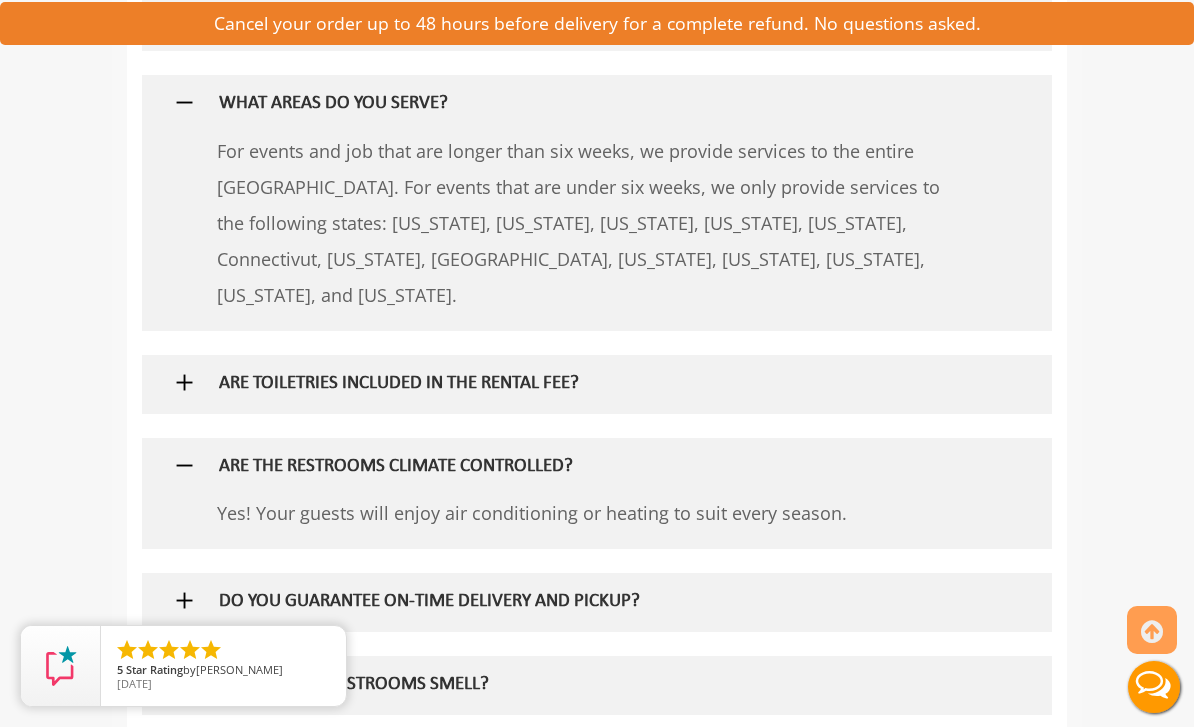 click at bounding box center [184, 465] 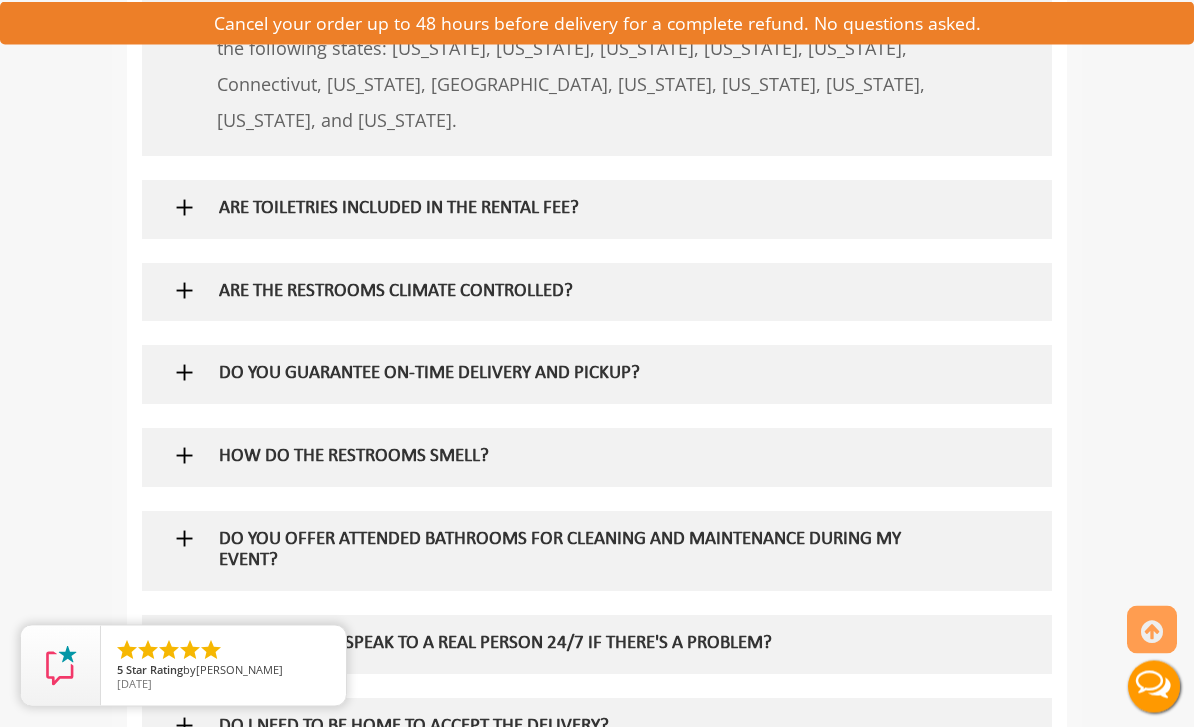 scroll, scrollTop: 2954, scrollLeft: 0, axis: vertical 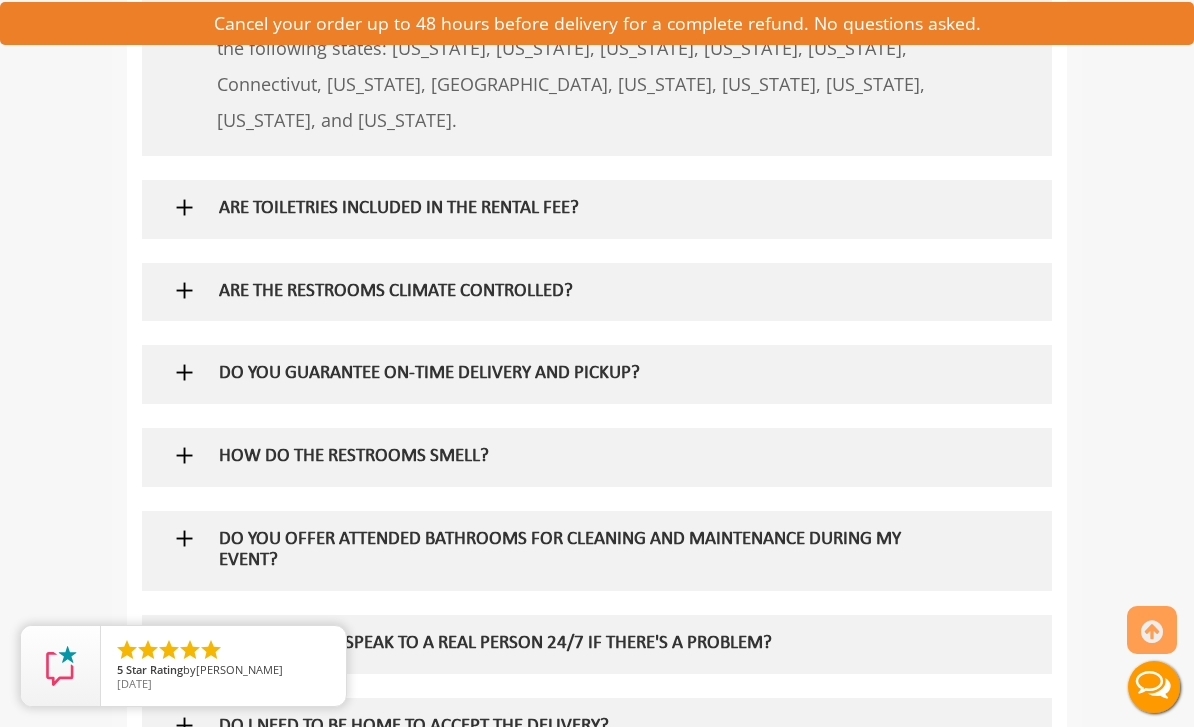 click at bounding box center [184, 455] 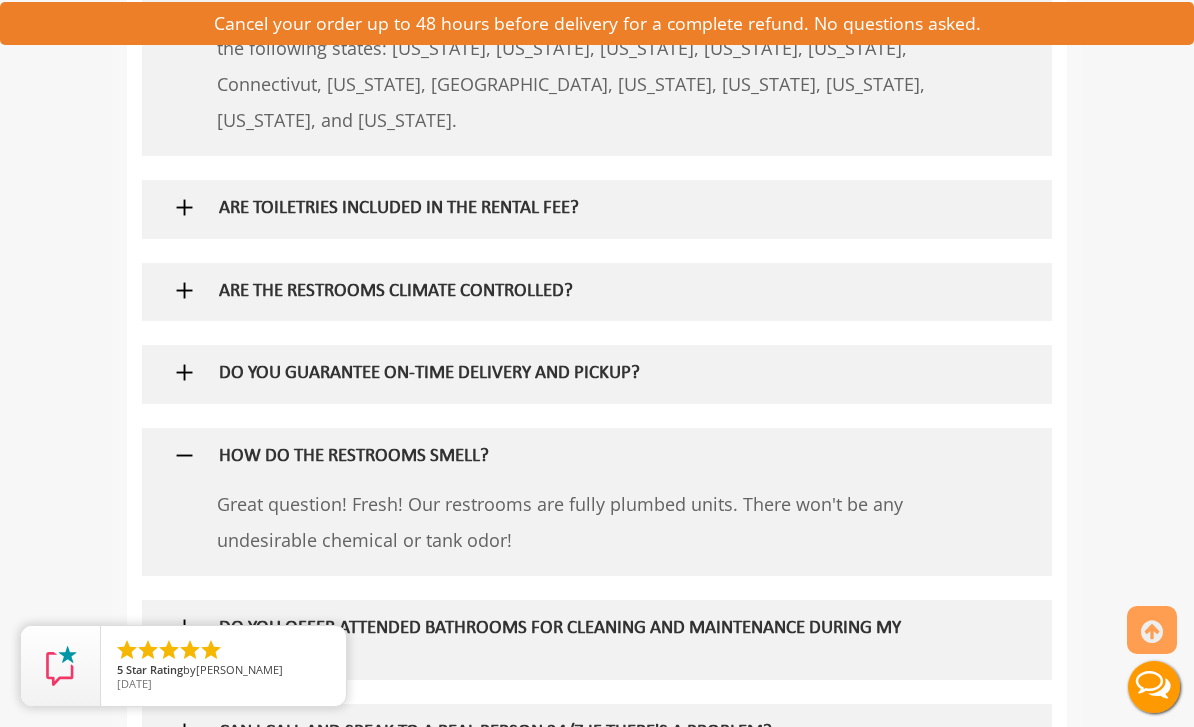 click at bounding box center (184, 455) 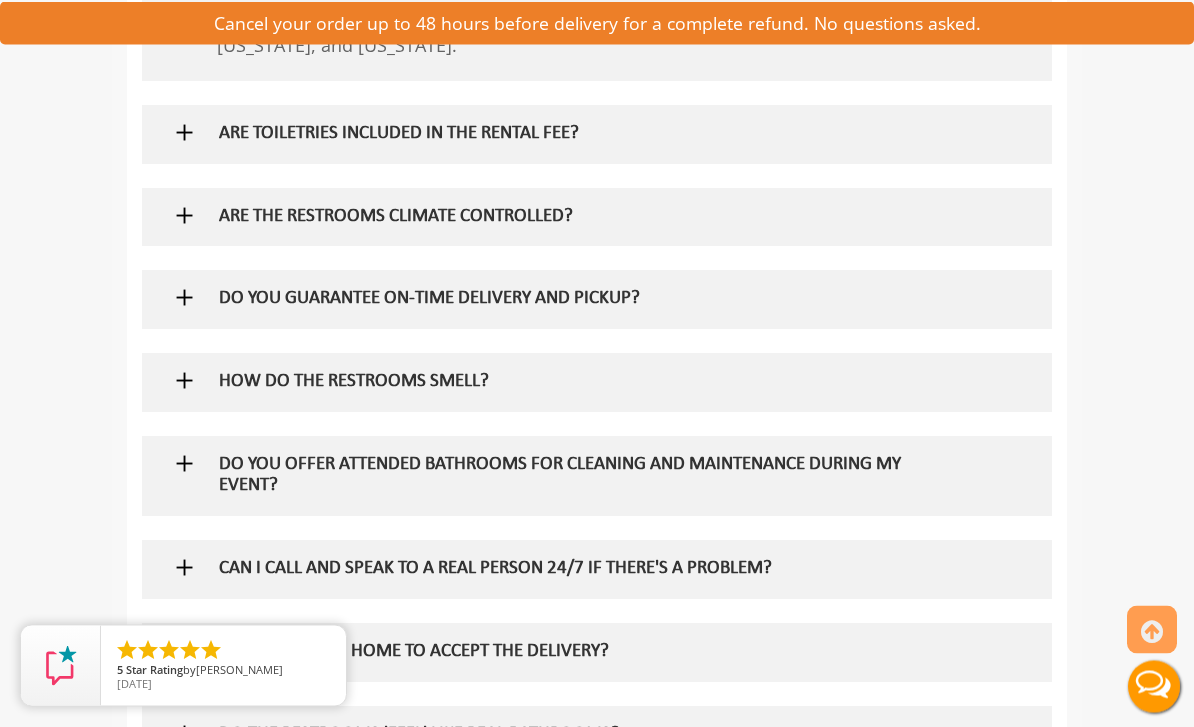 scroll, scrollTop: 3029, scrollLeft: 0, axis: vertical 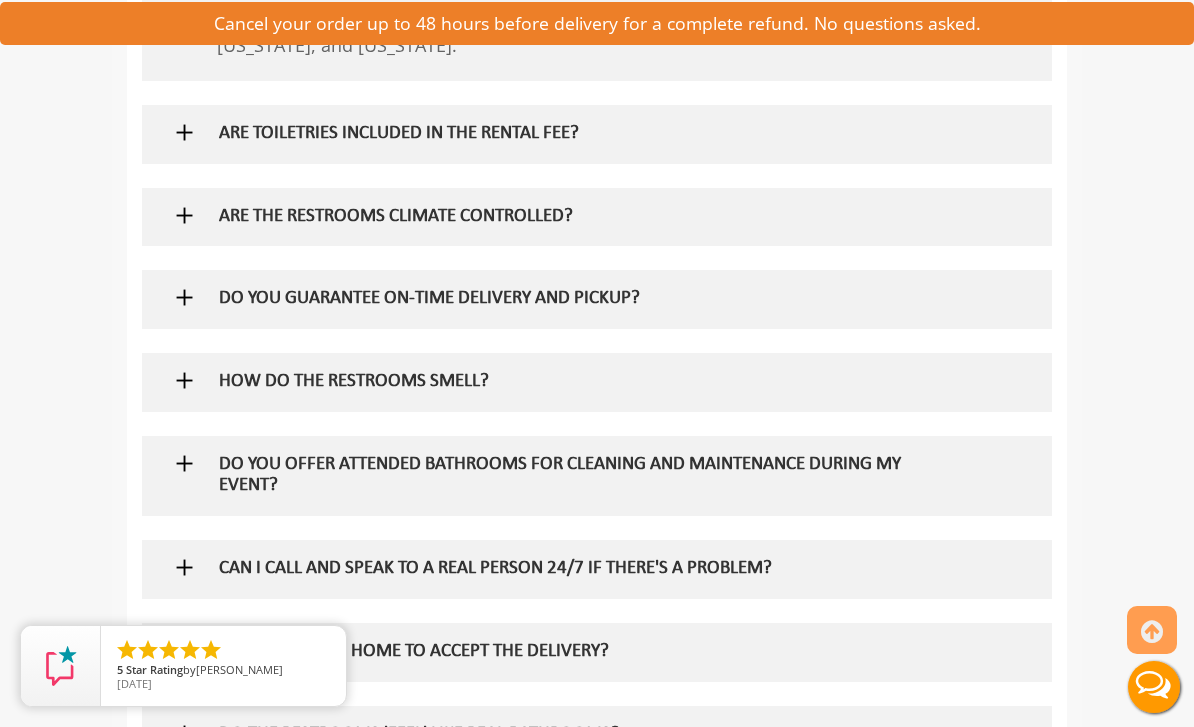 click at bounding box center (184, 463) 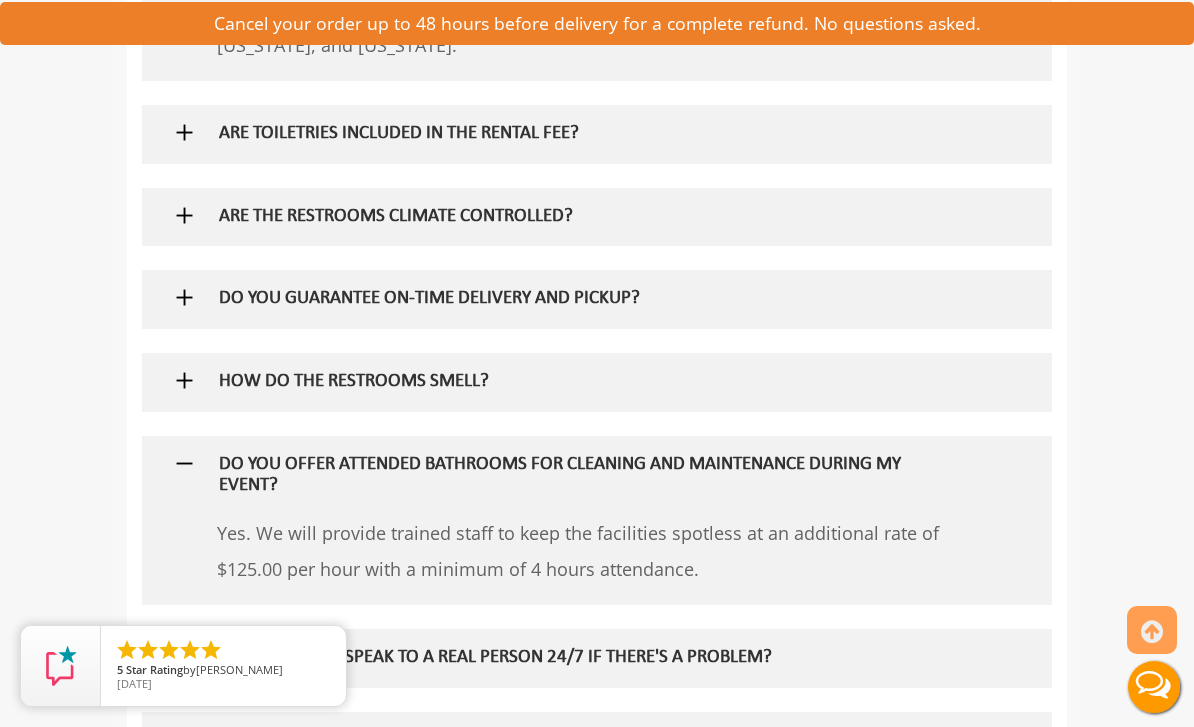 click at bounding box center [184, 463] 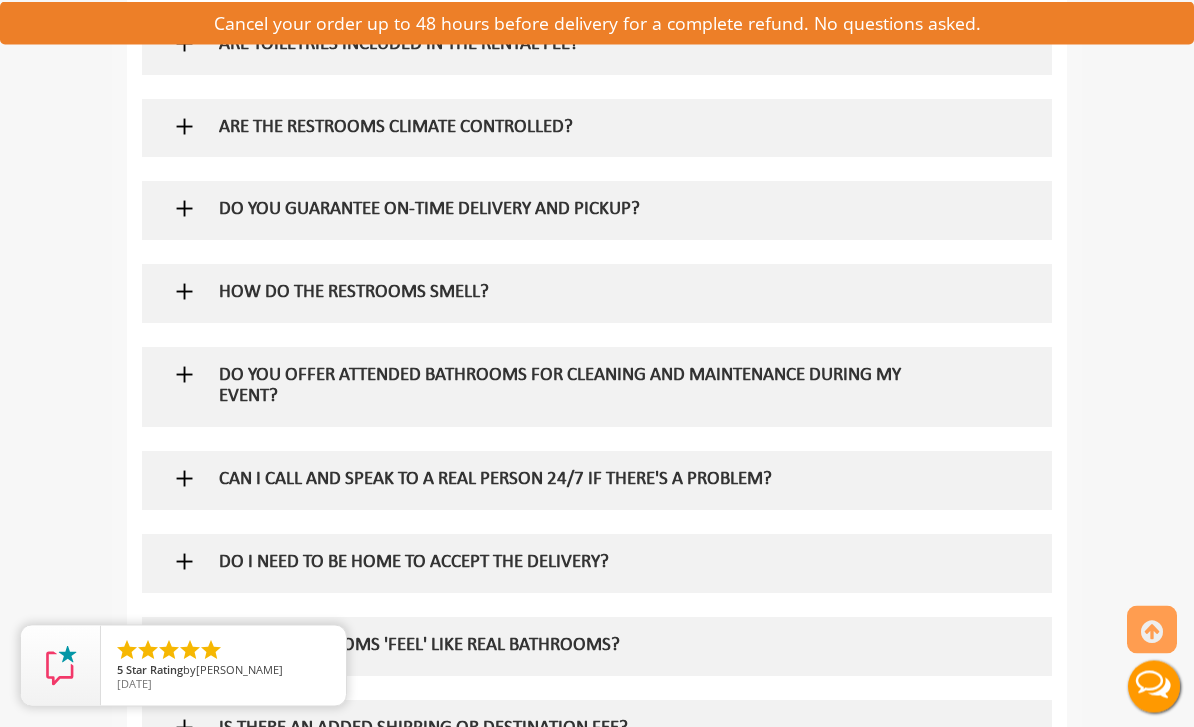 click at bounding box center [184, 479] 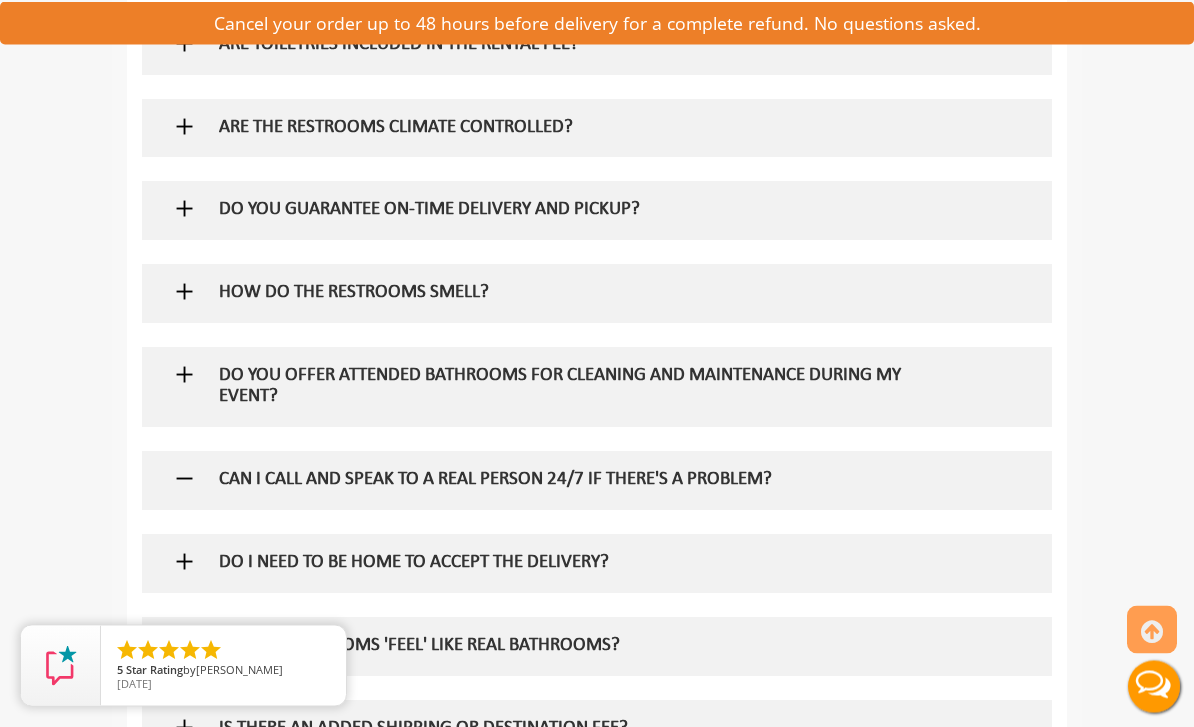 scroll, scrollTop: 3118, scrollLeft: 0, axis: vertical 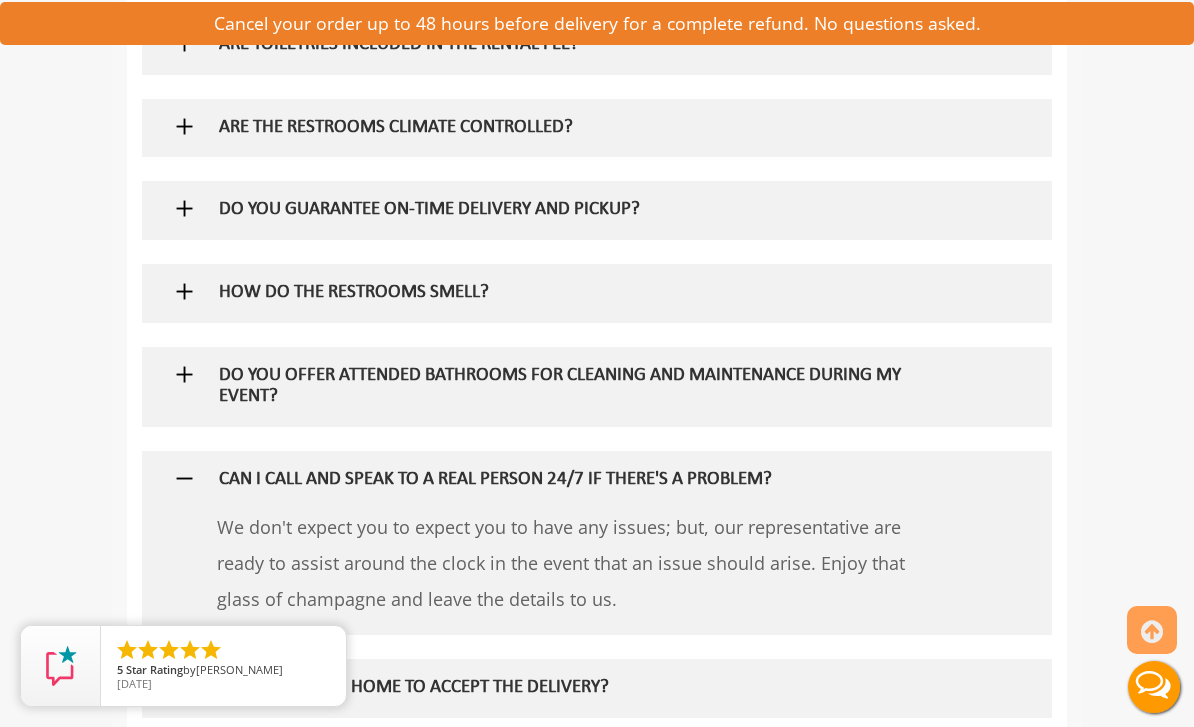 click at bounding box center [184, 478] 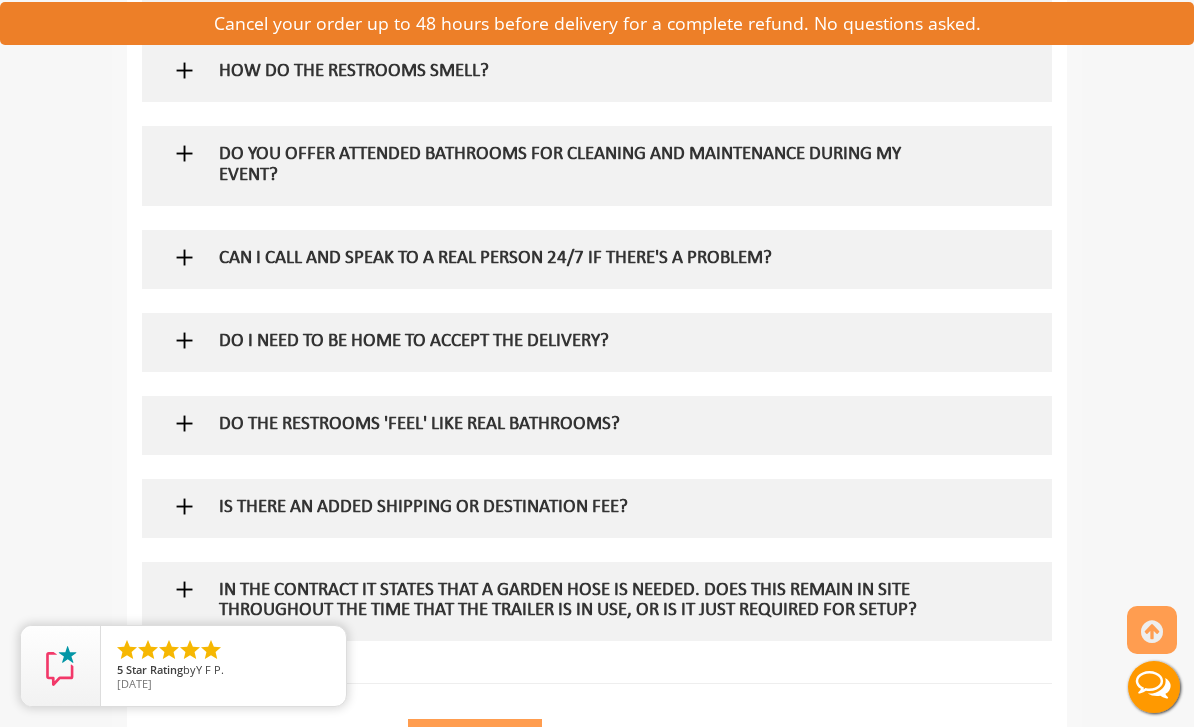 scroll, scrollTop: 3337, scrollLeft: 0, axis: vertical 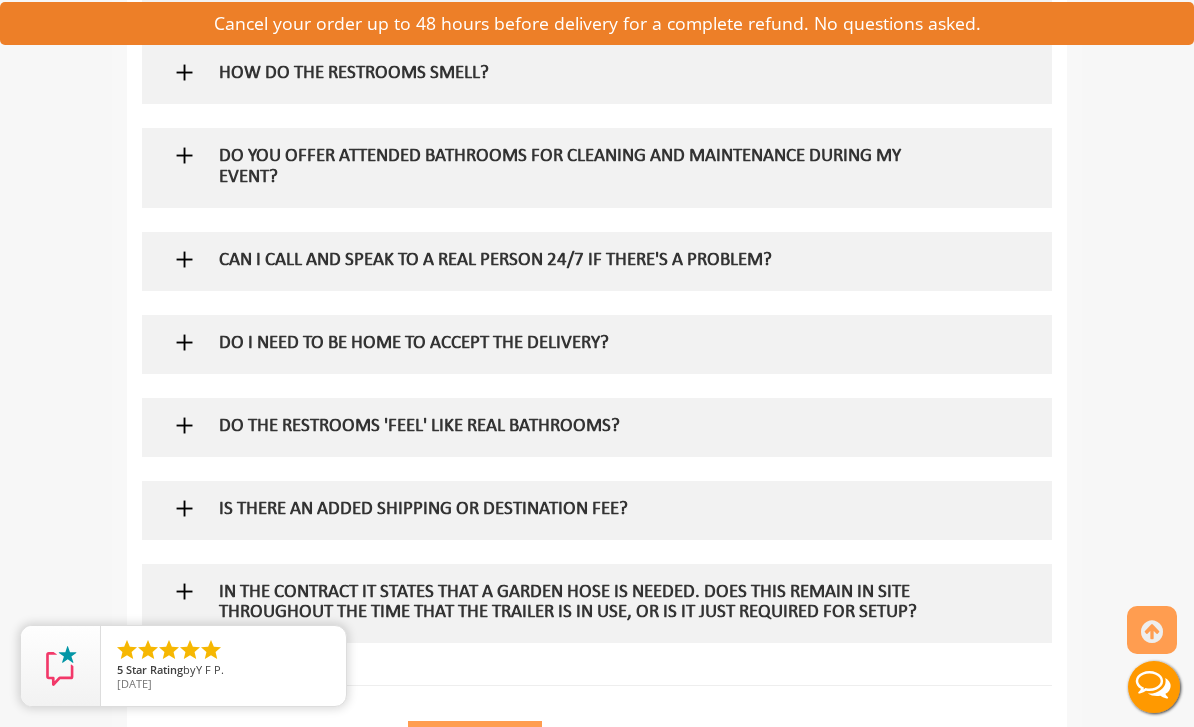 click at bounding box center [184, 342] 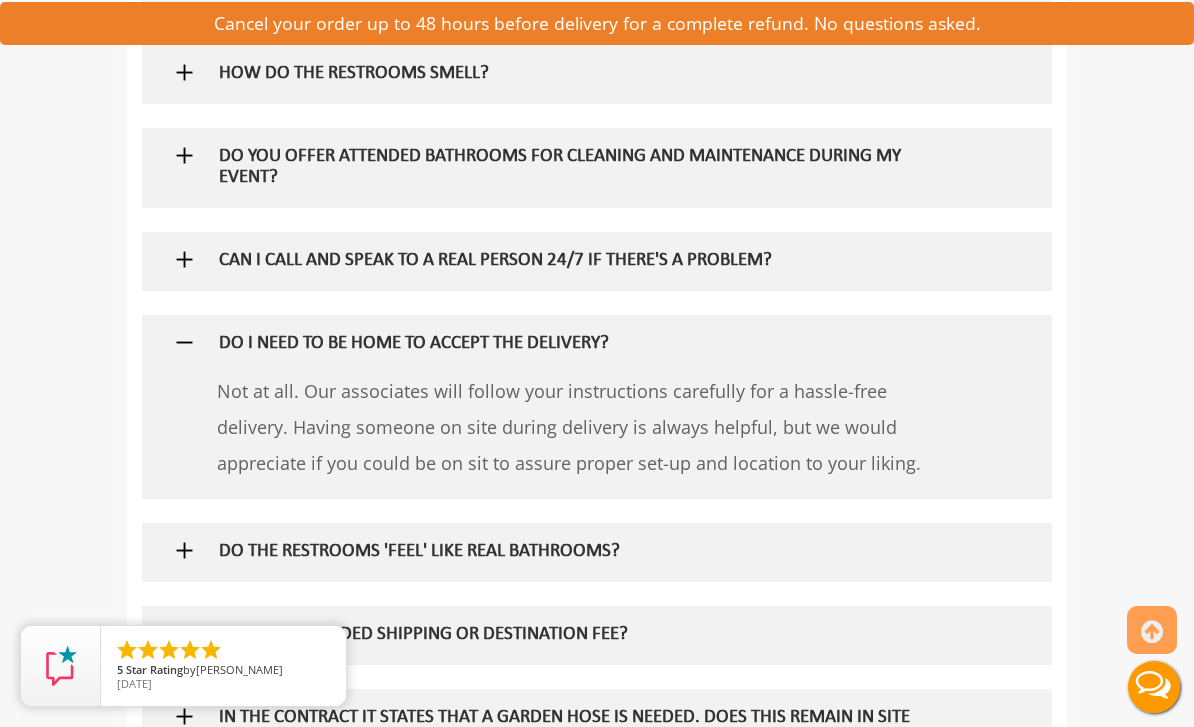 click at bounding box center [597, 344] 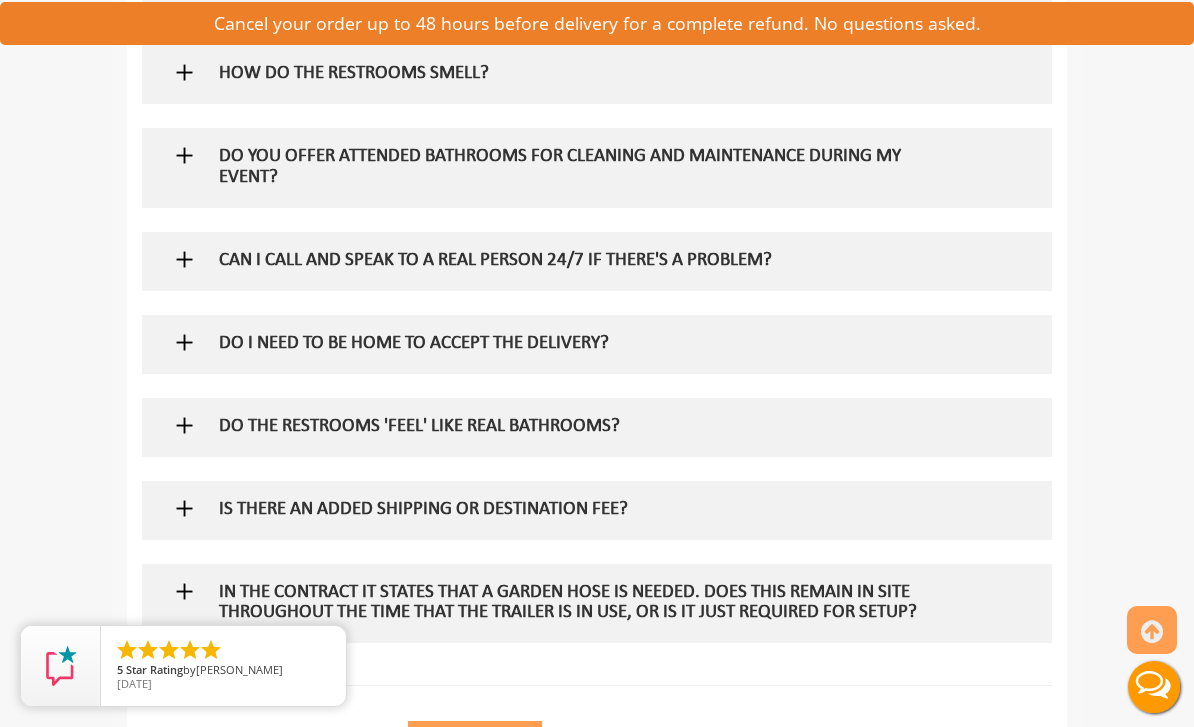 click at bounding box center (184, 425) 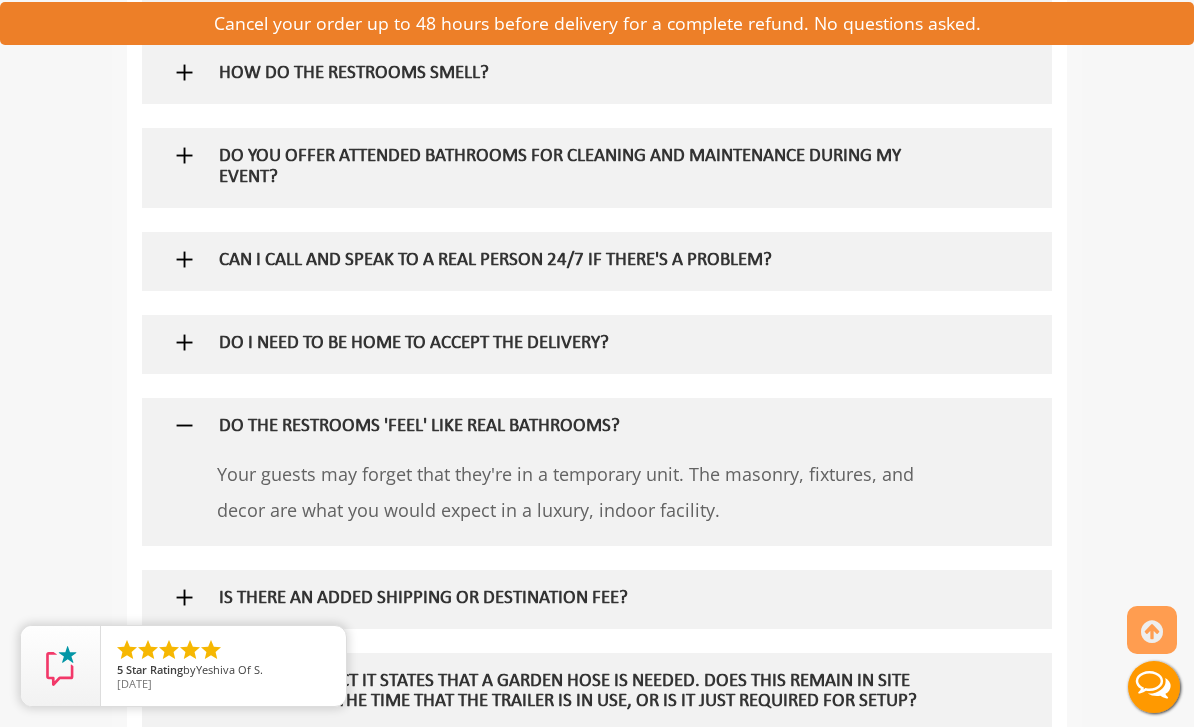 click at bounding box center (184, 425) 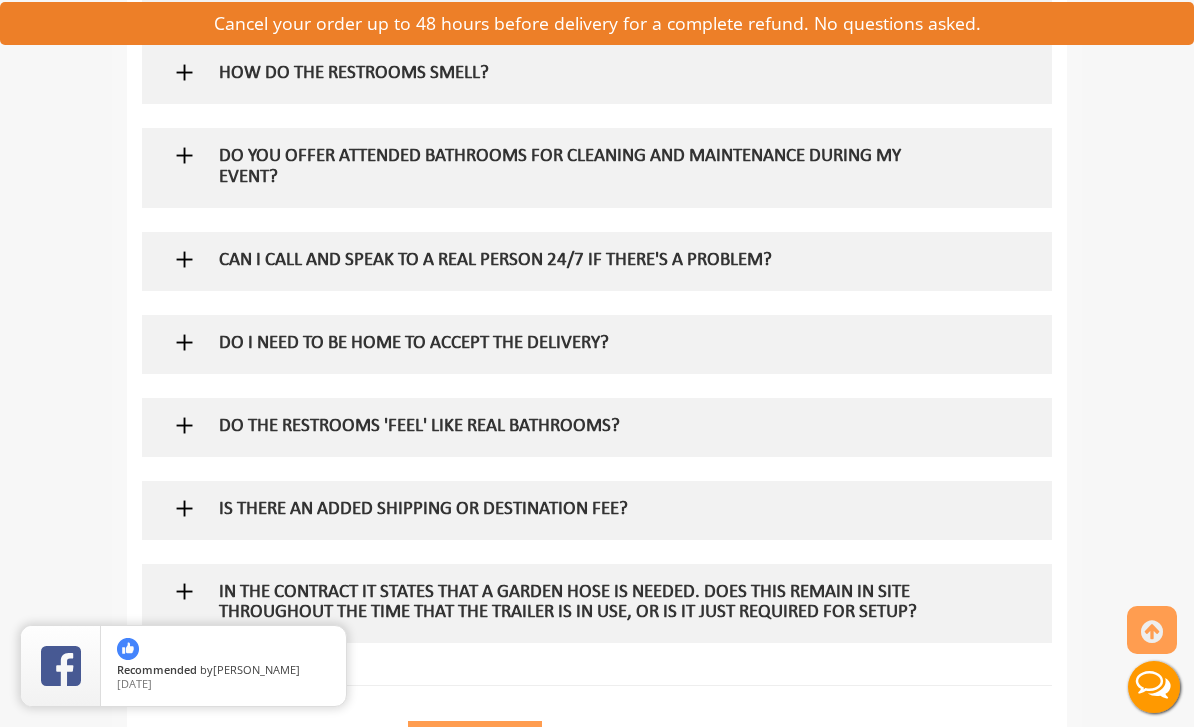 click at bounding box center (597, 510) 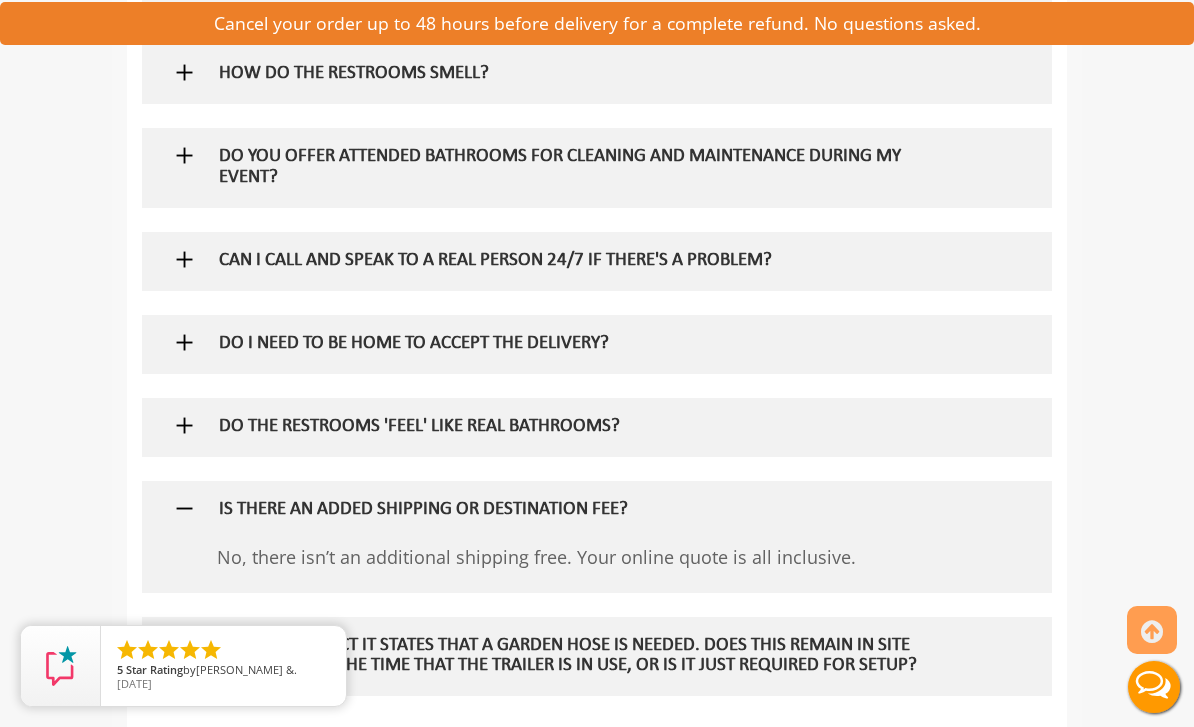 click at bounding box center [184, 508] 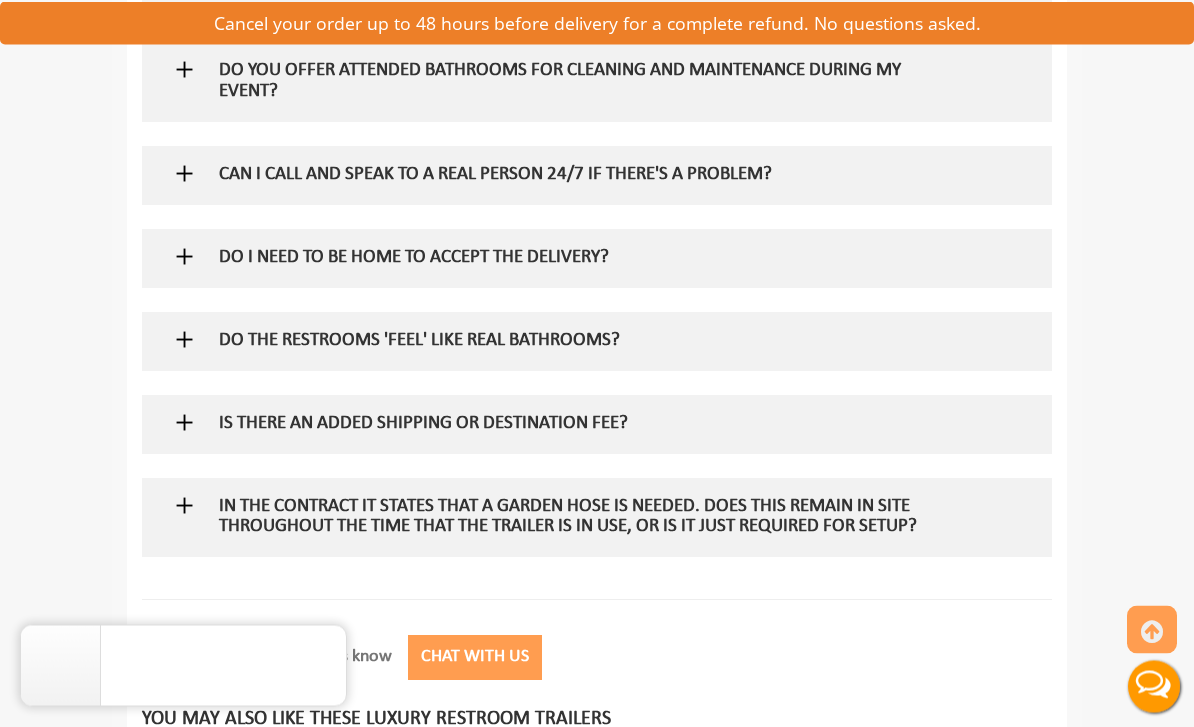 scroll, scrollTop: 3423, scrollLeft: 0, axis: vertical 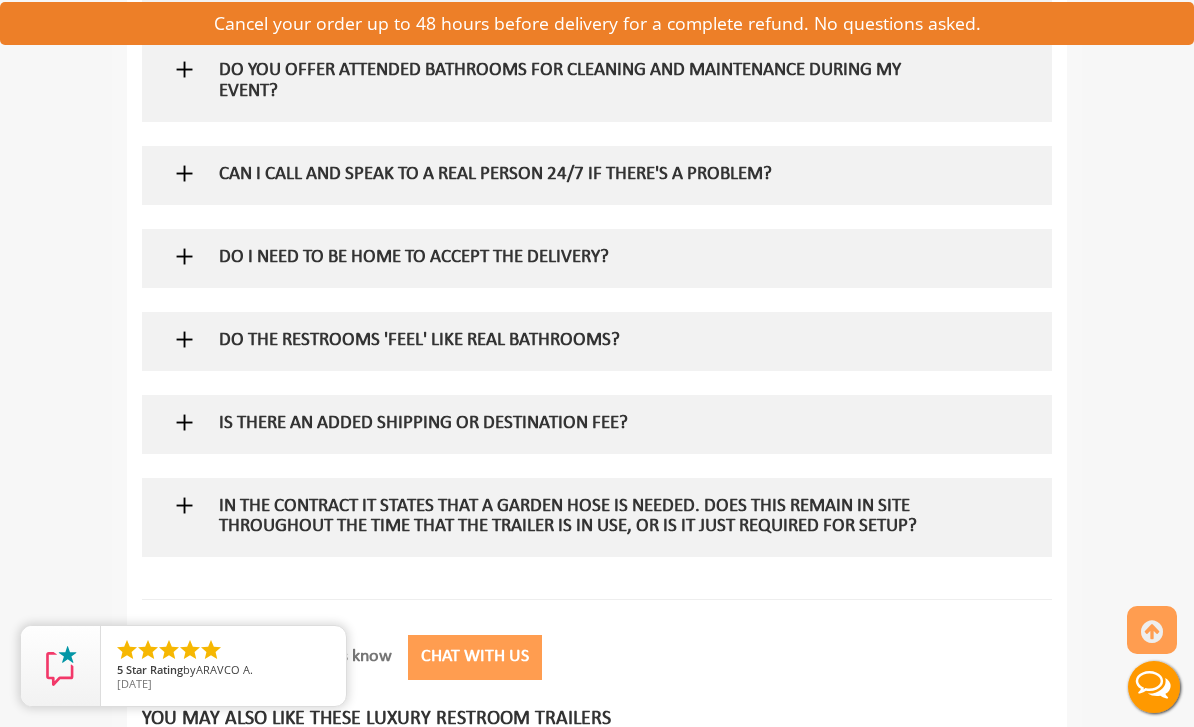 click at bounding box center [184, 505] 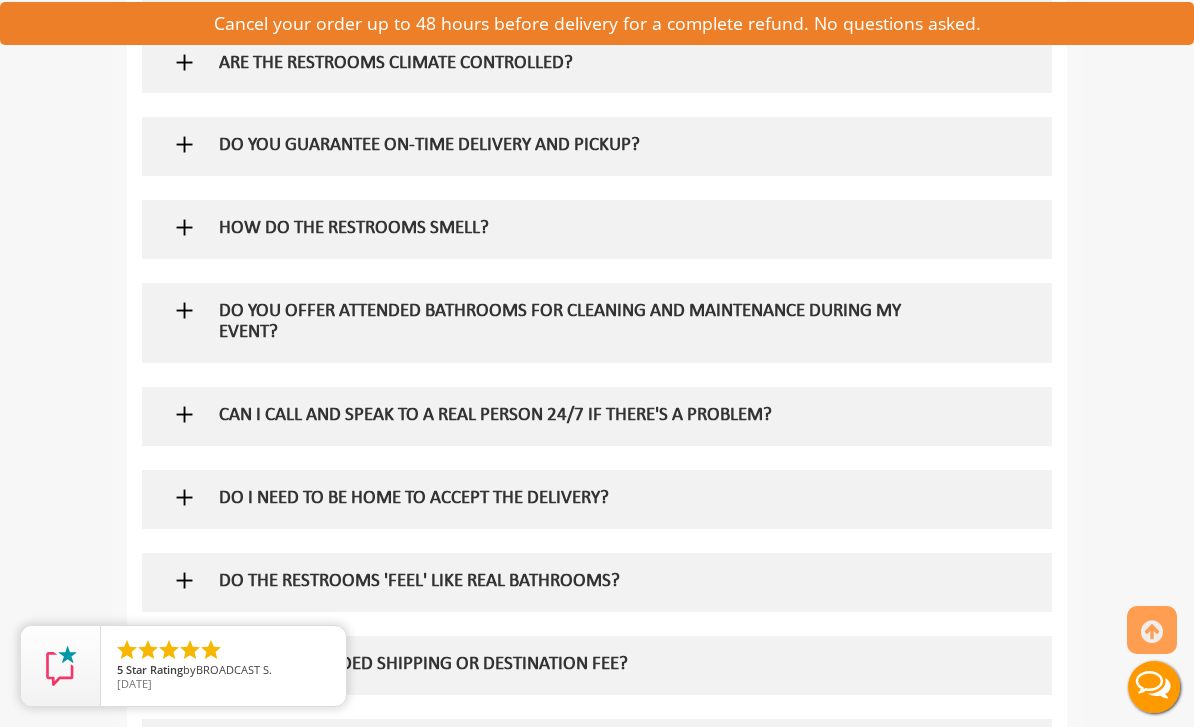 scroll, scrollTop: 3174, scrollLeft: 0, axis: vertical 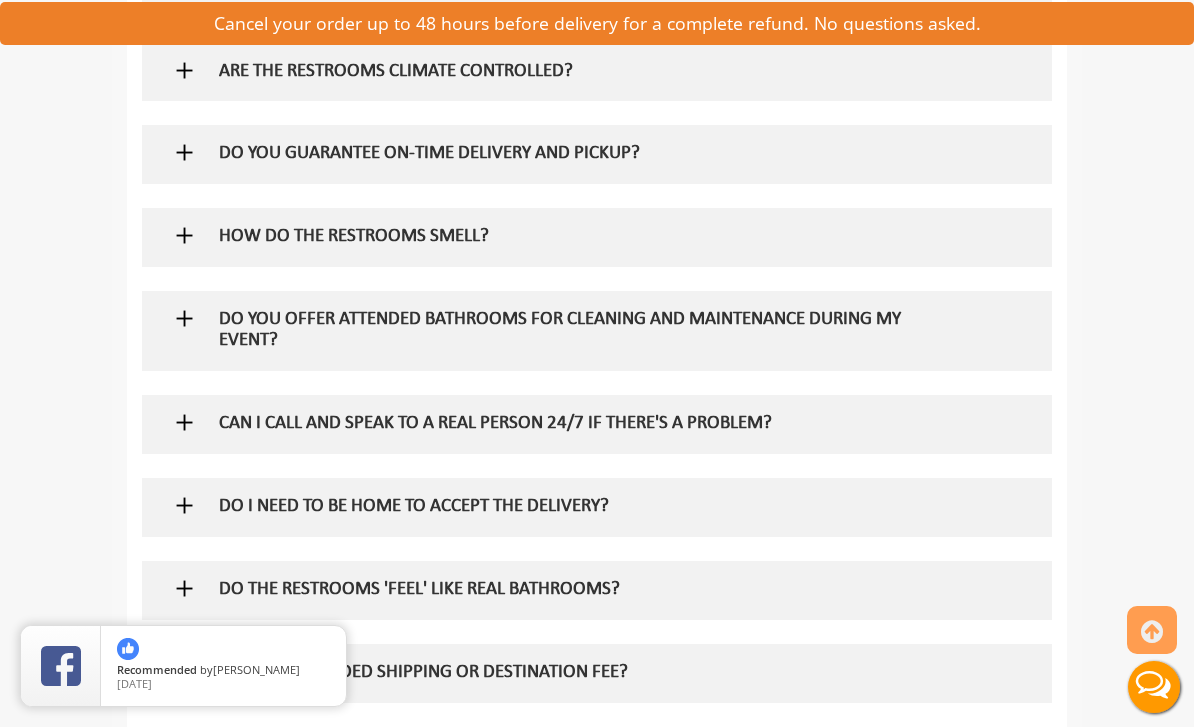 click at bounding box center [184, 318] 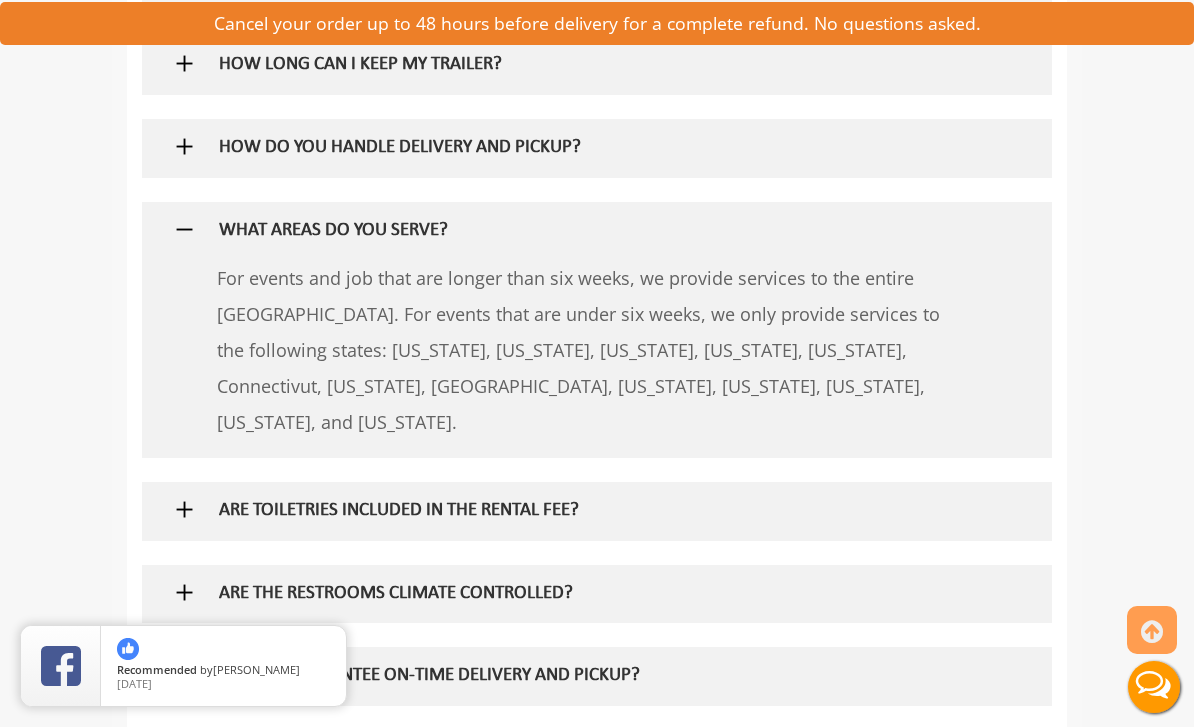 scroll, scrollTop: 2650, scrollLeft: 0, axis: vertical 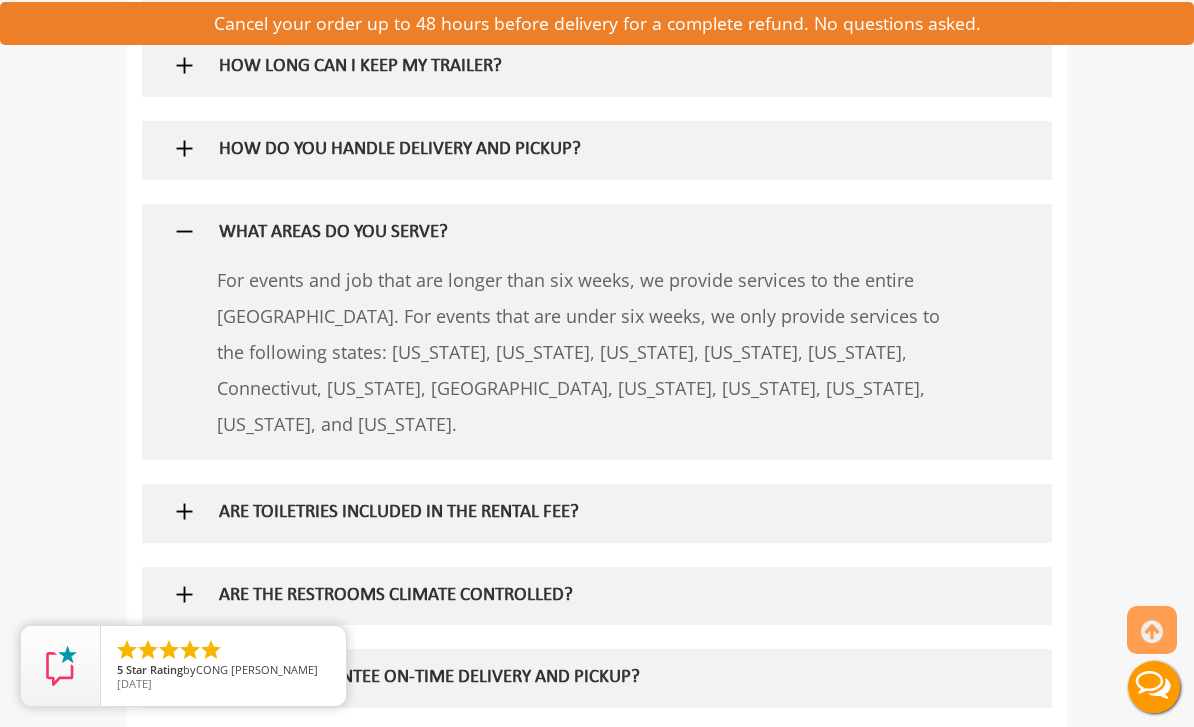 click at bounding box center [184, 231] 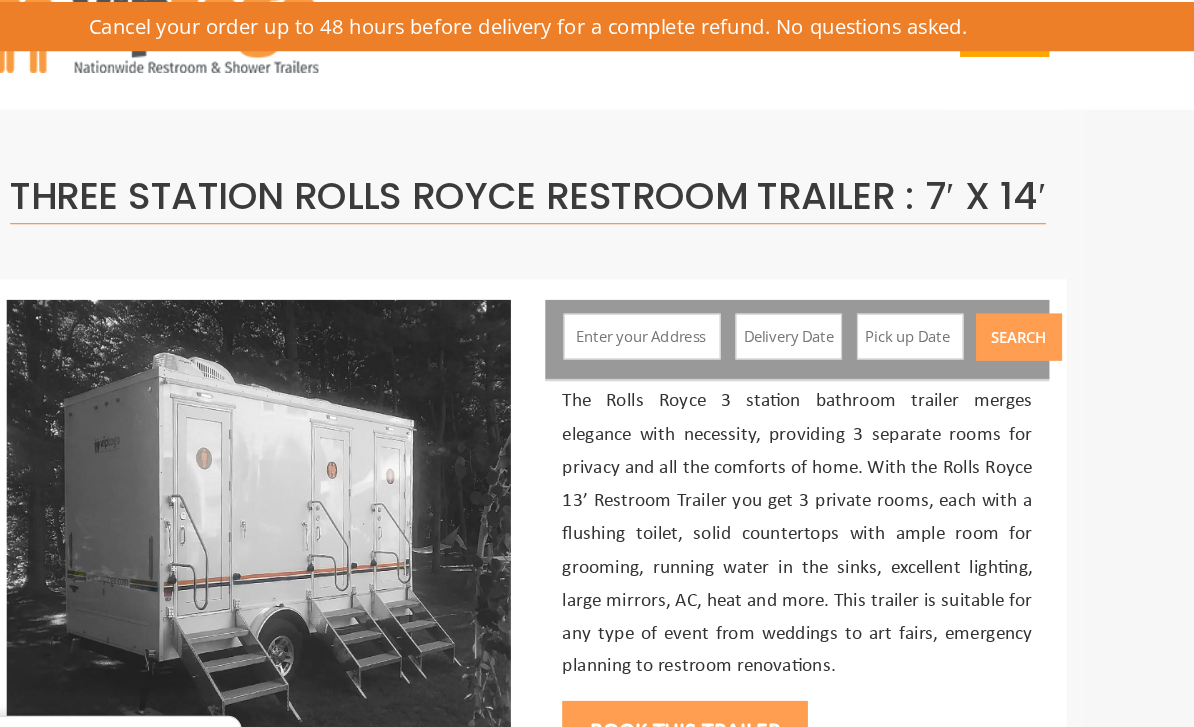 scroll, scrollTop: 0, scrollLeft: 0, axis: both 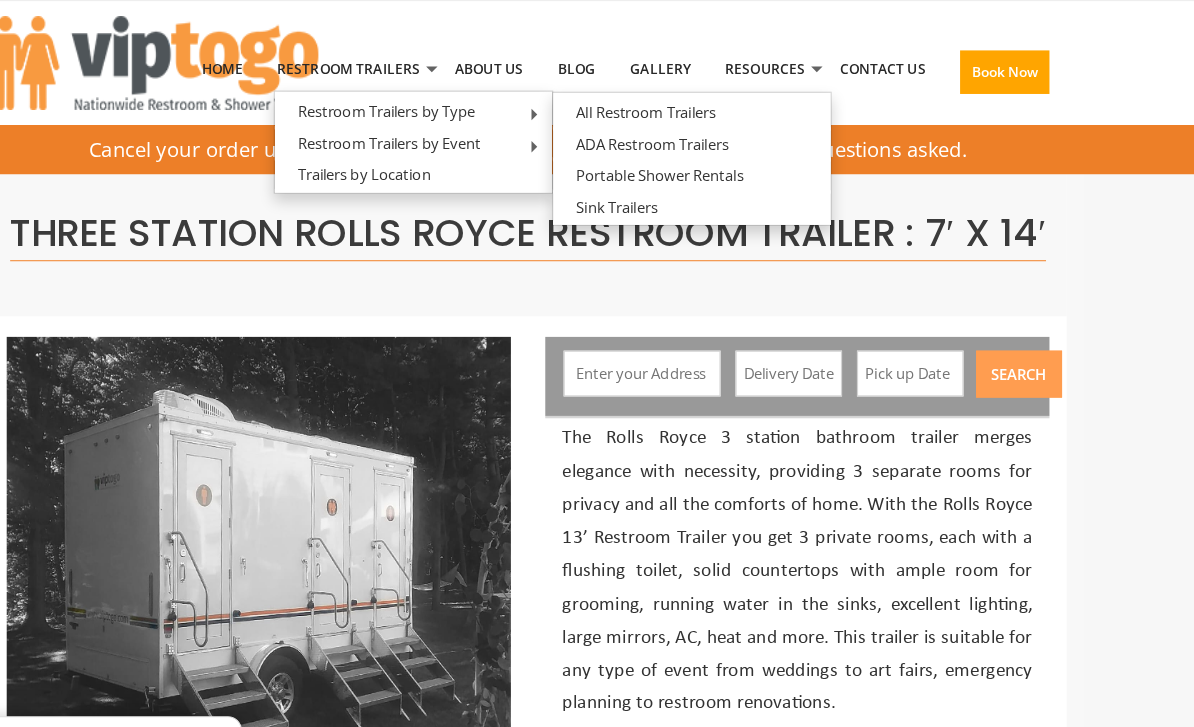 click on "All Restroom Trailers" at bounding box center (700, 98) 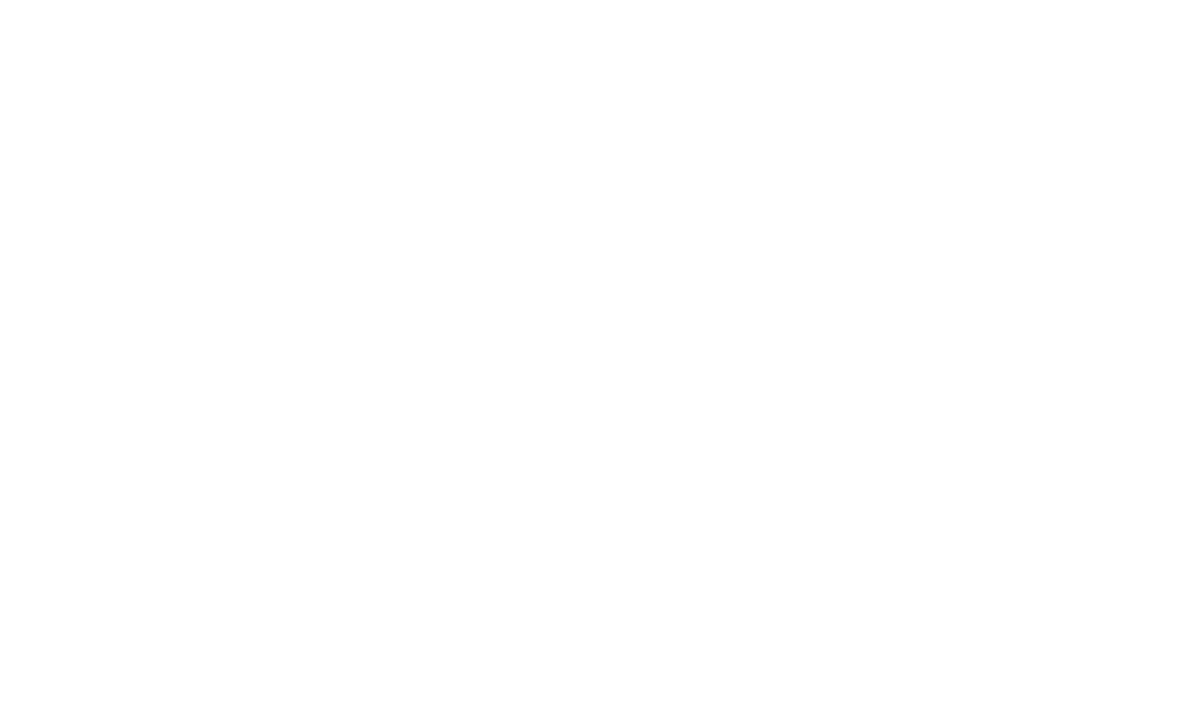 scroll, scrollTop: 0, scrollLeft: 0, axis: both 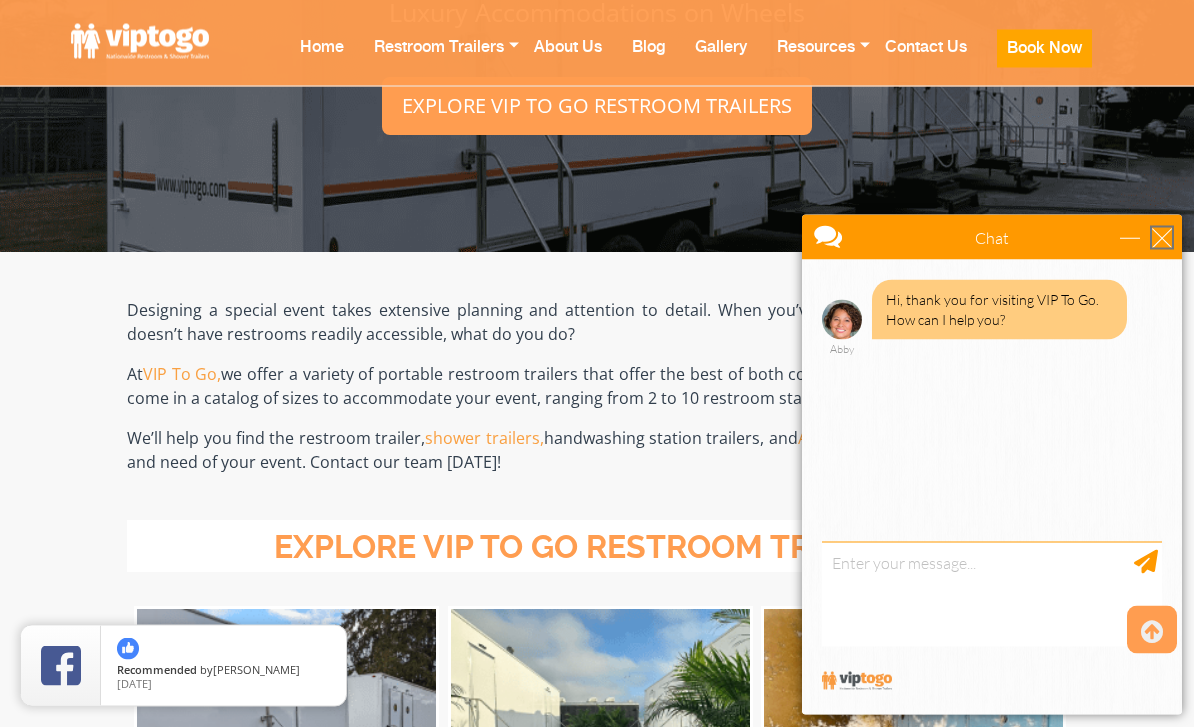 click at bounding box center [1162, 237] 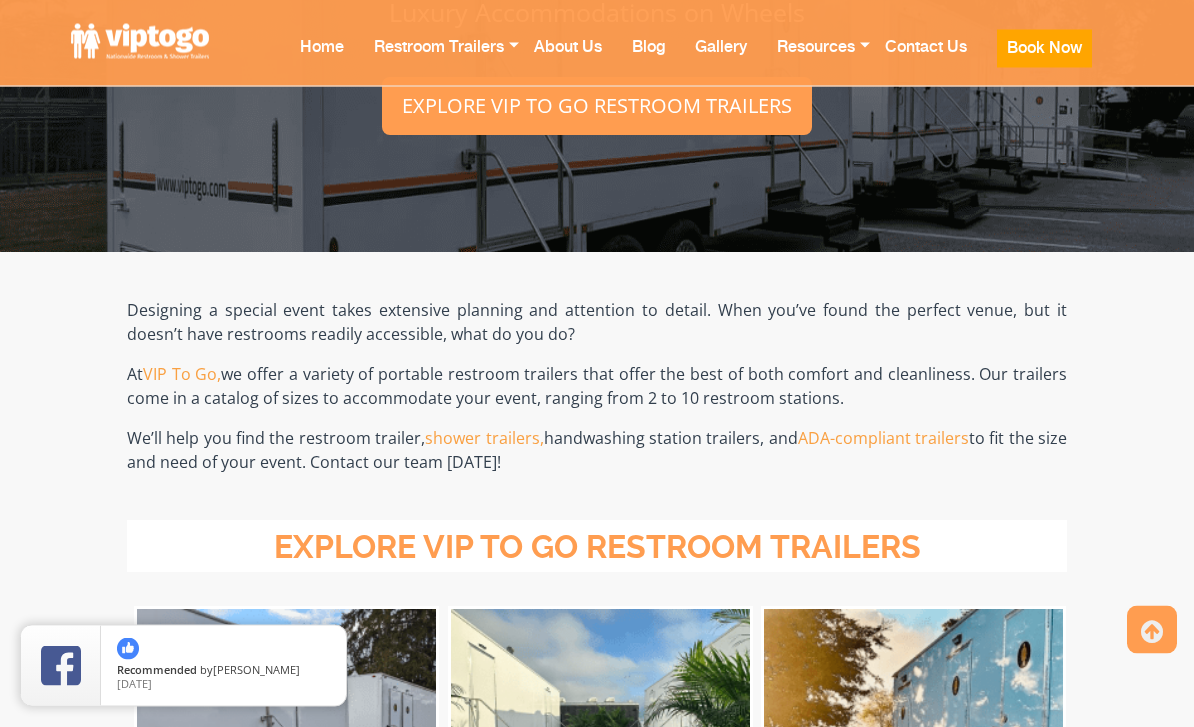 scroll, scrollTop: 278, scrollLeft: 0, axis: vertical 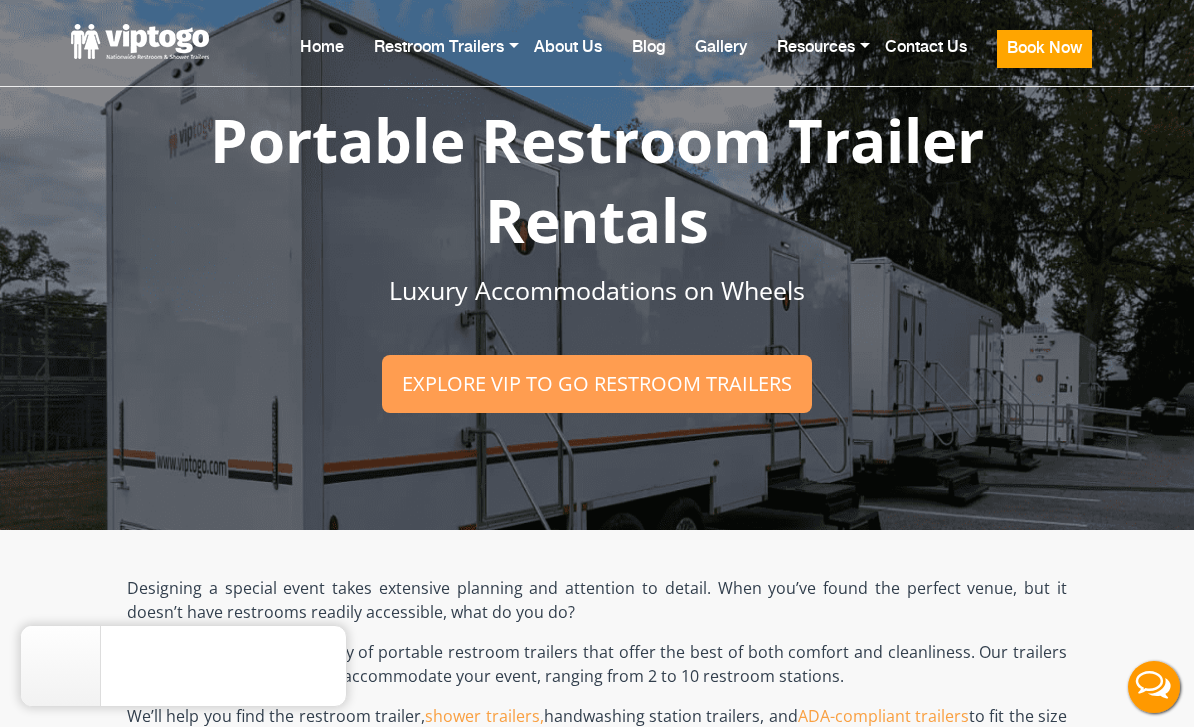 click on "Home
Restroom Trailers
Restroom Trailers by Type
All Restroom Trailers
ADA Restroom Trailers
Portable Shower Rentals
Sink Trailers
Restroom Trailers by Event
Construction Restroom Trailer
Wedding Restroom Trailers
Seasonal Events
Disaster Relief Restrooms
Special Events
Corporate Events About Us" at bounding box center (597, 41) 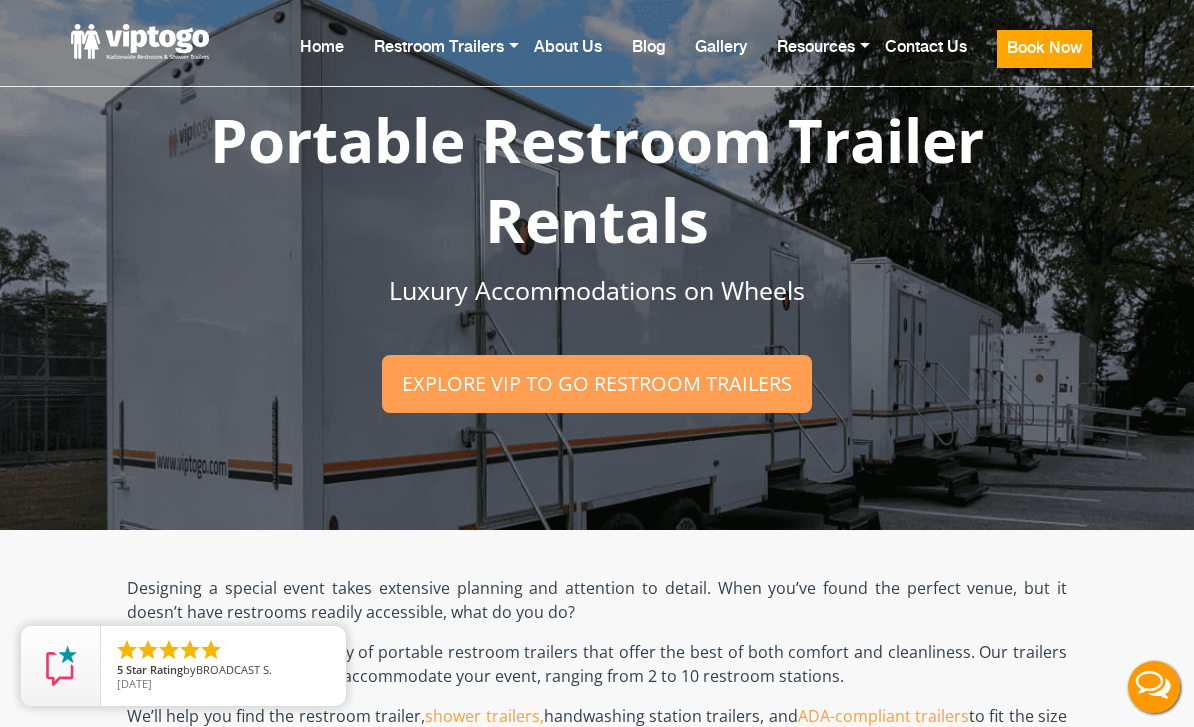 click on "Blog" at bounding box center (648, 60) 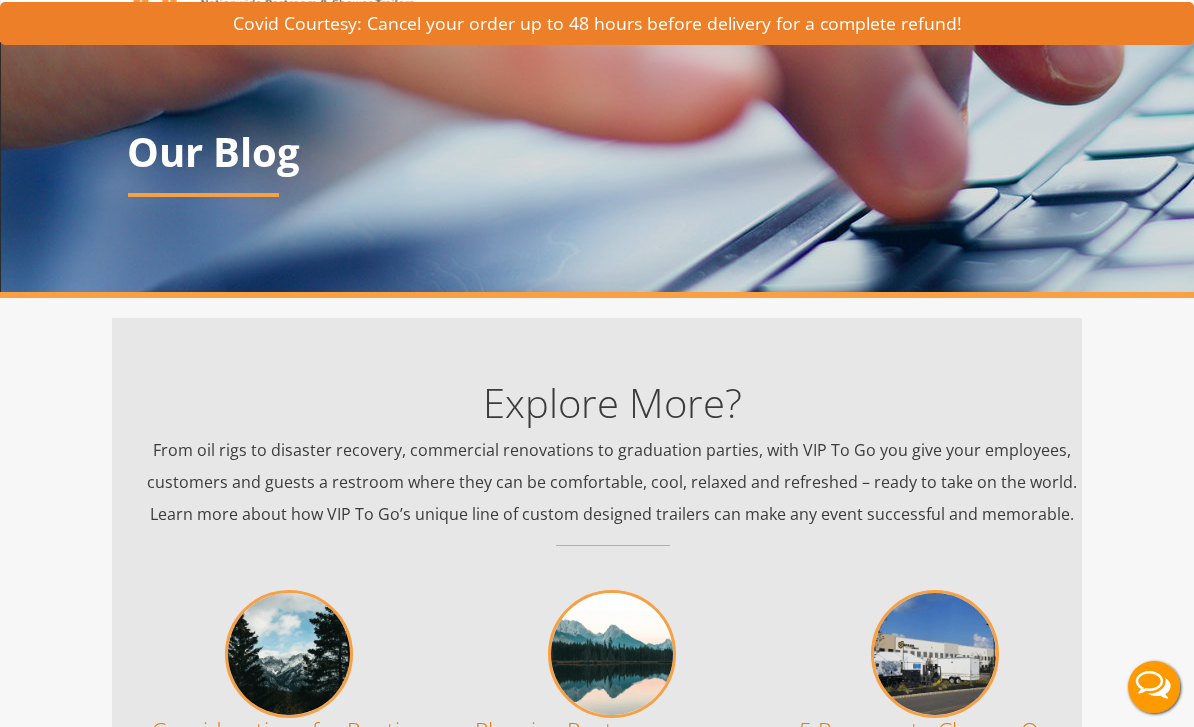 scroll, scrollTop: 0, scrollLeft: 0, axis: both 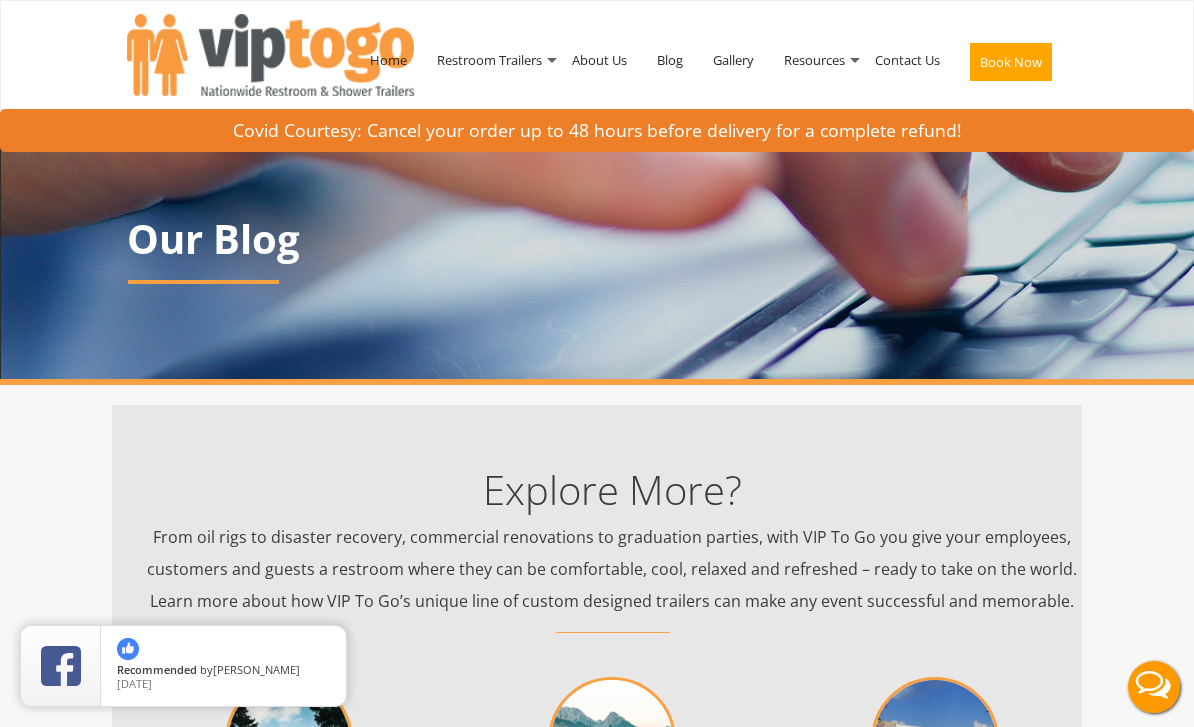 click on "Gallery" at bounding box center (733, 60) 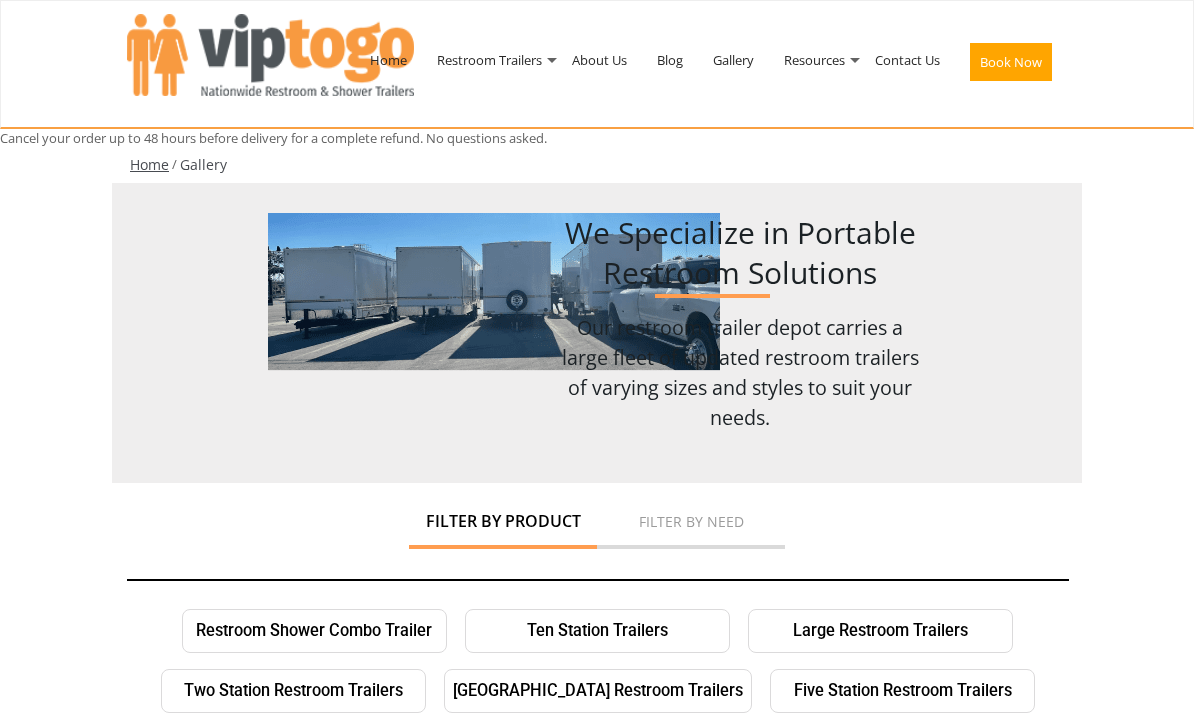 scroll, scrollTop: 0, scrollLeft: 0, axis: both 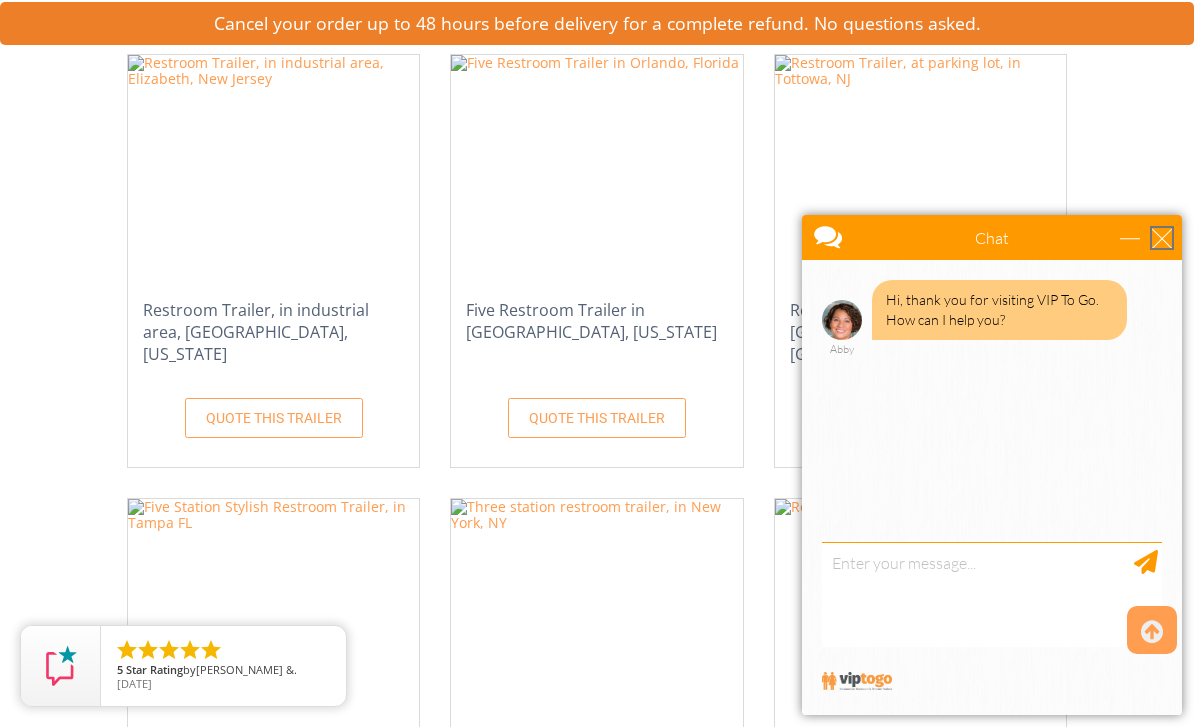 click at bounding box center [1162, 238] 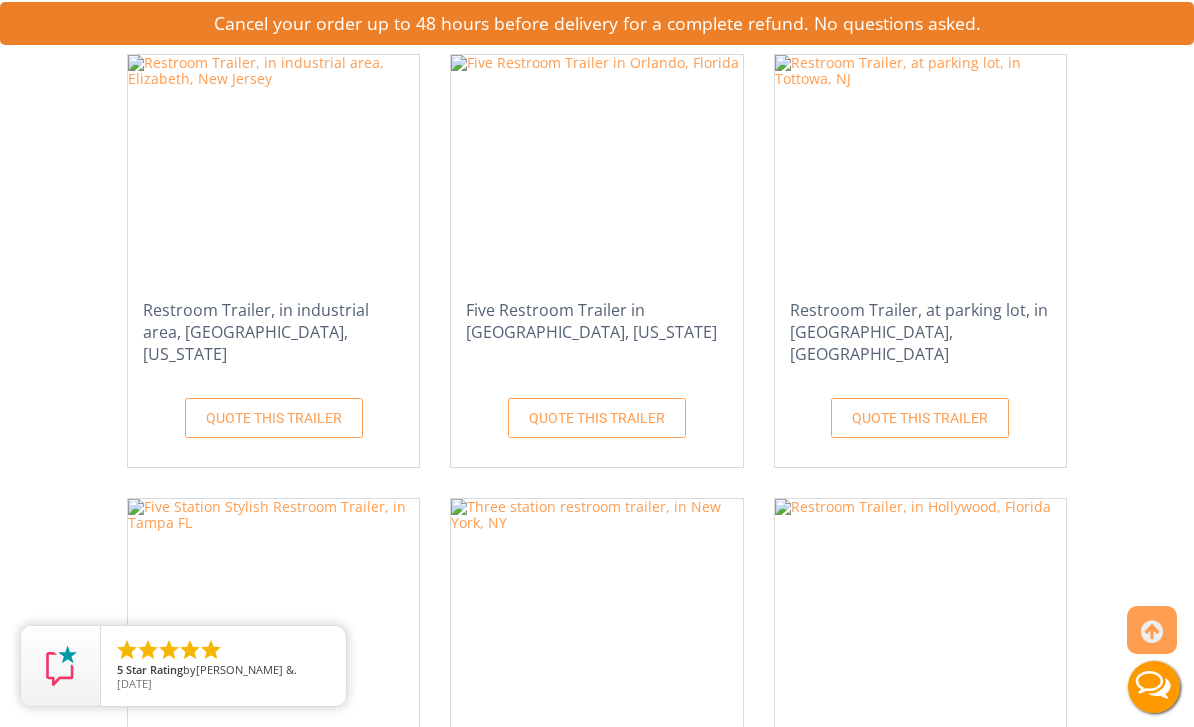 scroll, scrollTop: 0, scrollLeft: 0, axis: both 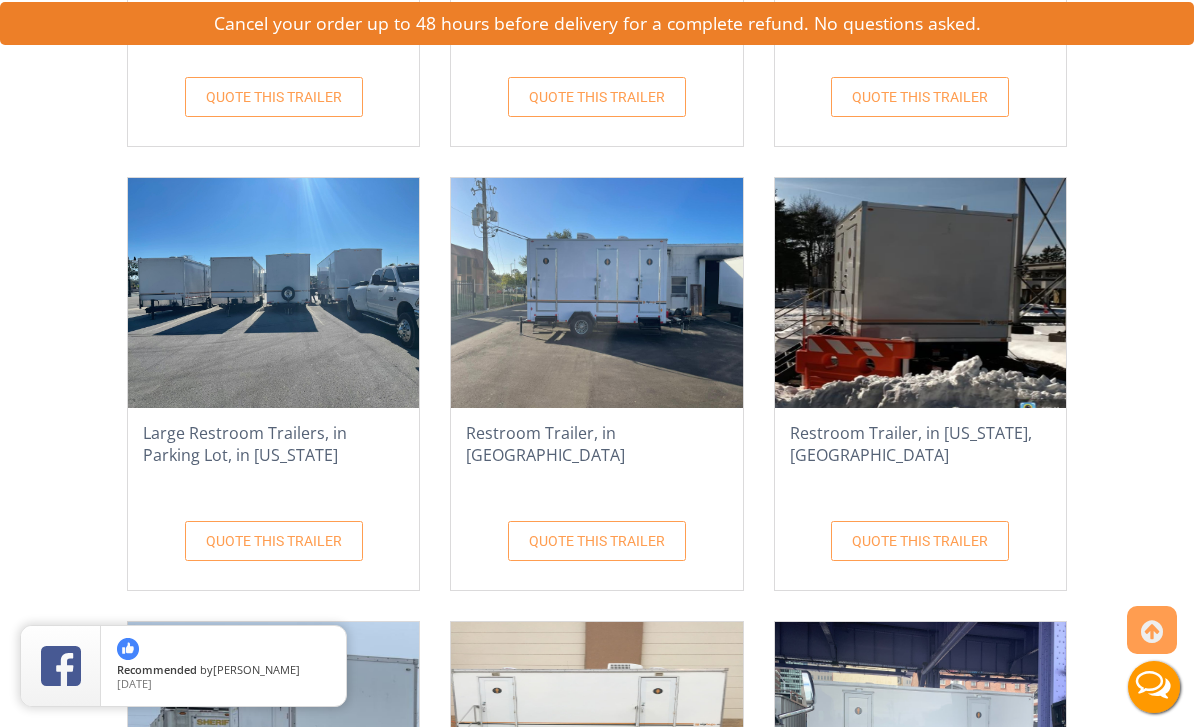 click on "Large Restroom Trailers, in Parking Lot, in [US_STATE]
QUOTE THIS TRAILER" at bounding box center (273, 384) 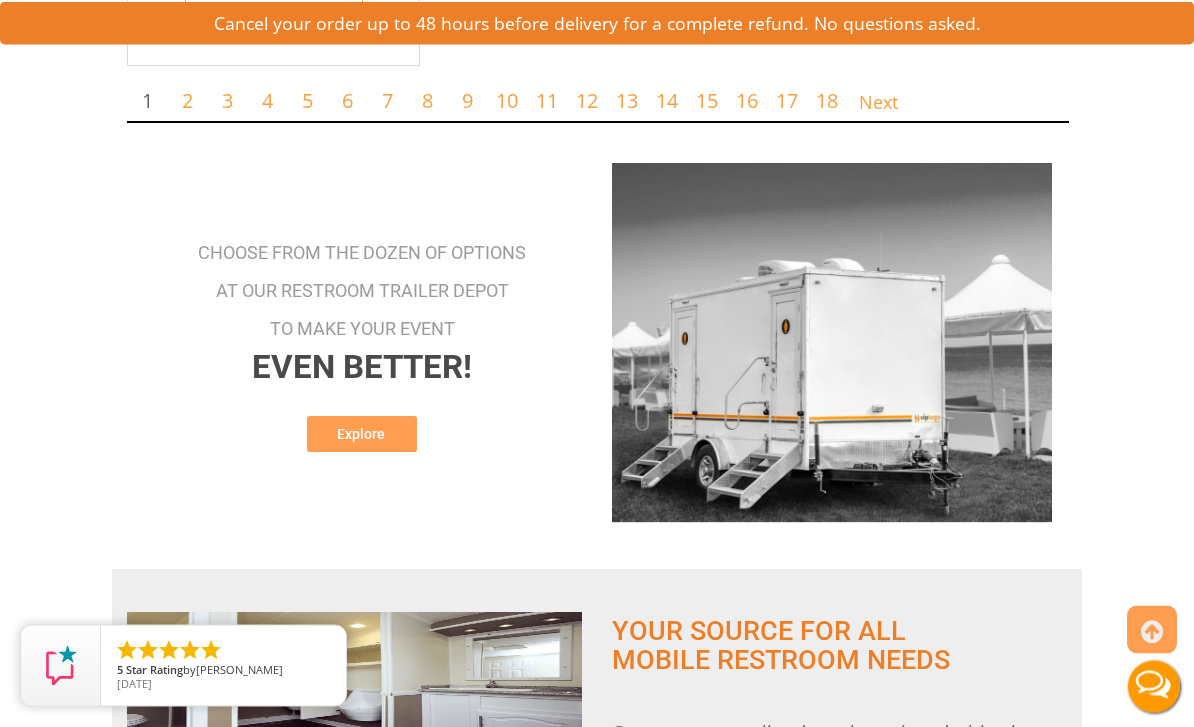 scroll, scrollTop: 4355, scrollLeft: 0, axis: vertical 